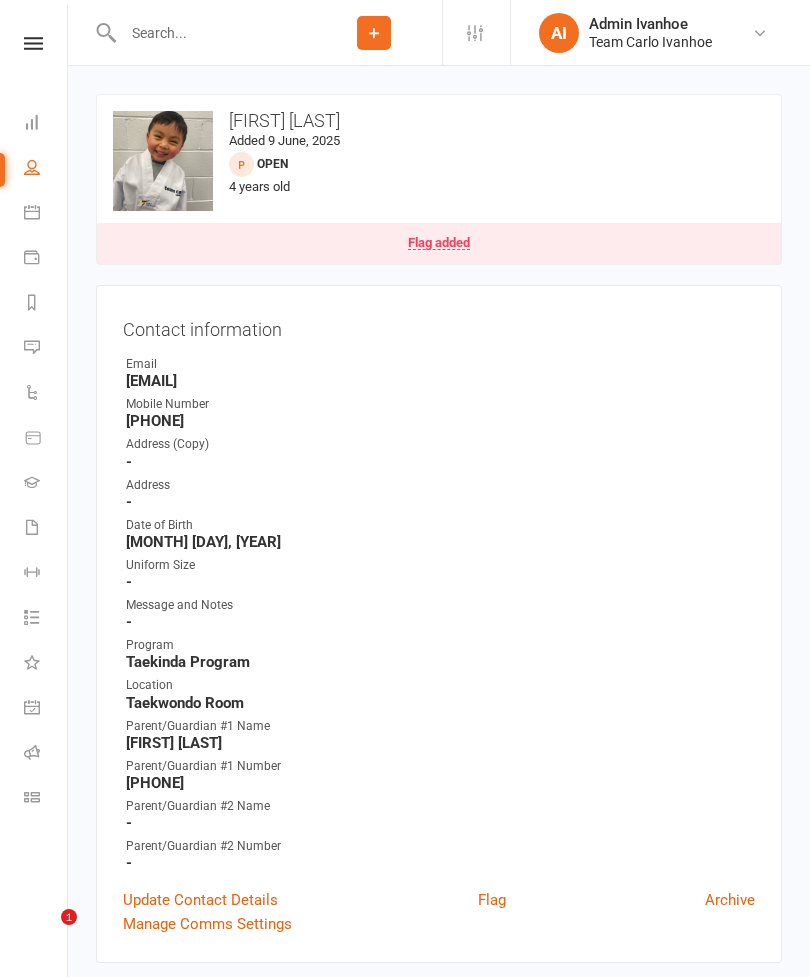scroll, scrollTop: 1843, scrollLeft: 0, axis: vertical 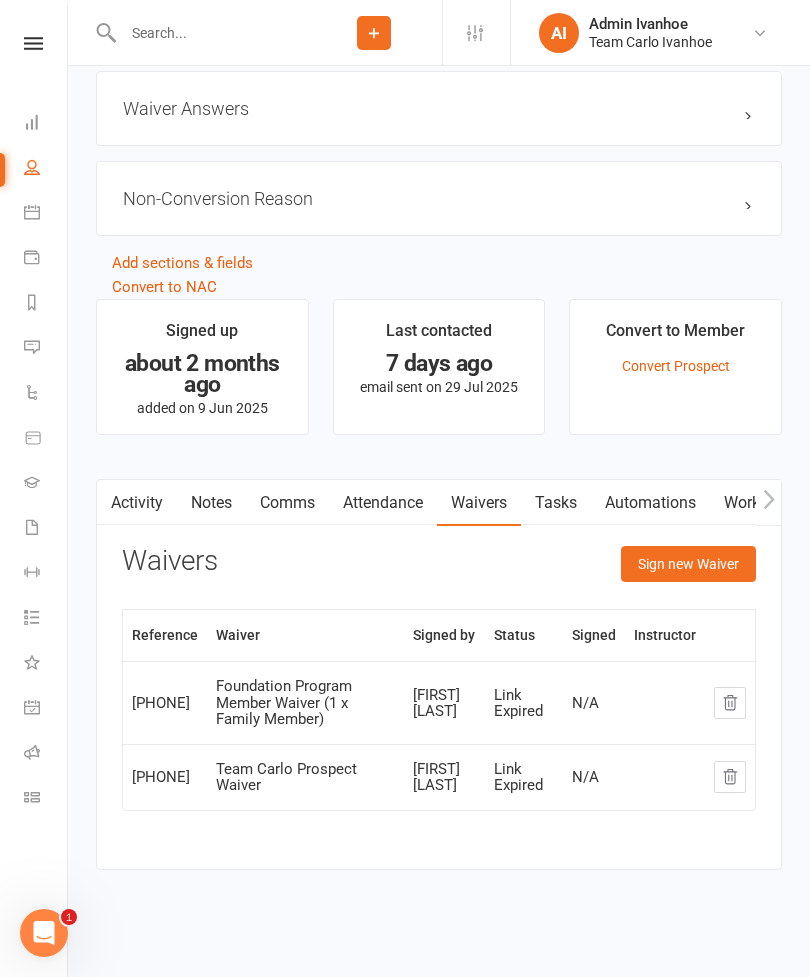 click at bounding box center [33, 43] 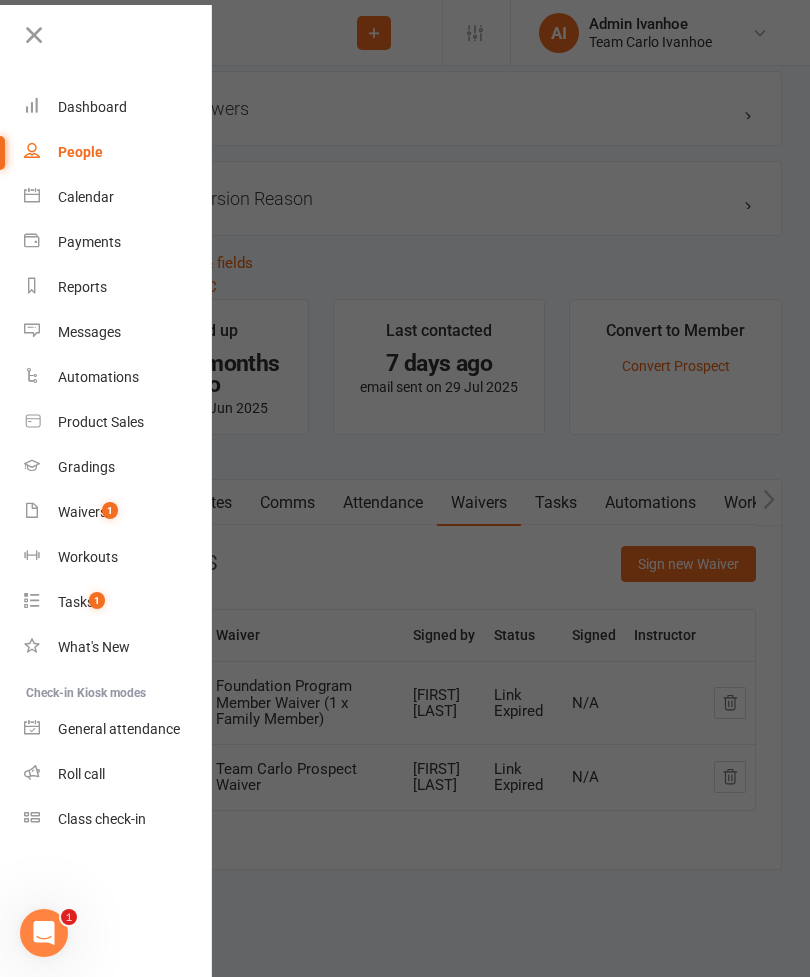 click on "Calendar" at bounding box center (86, 197) 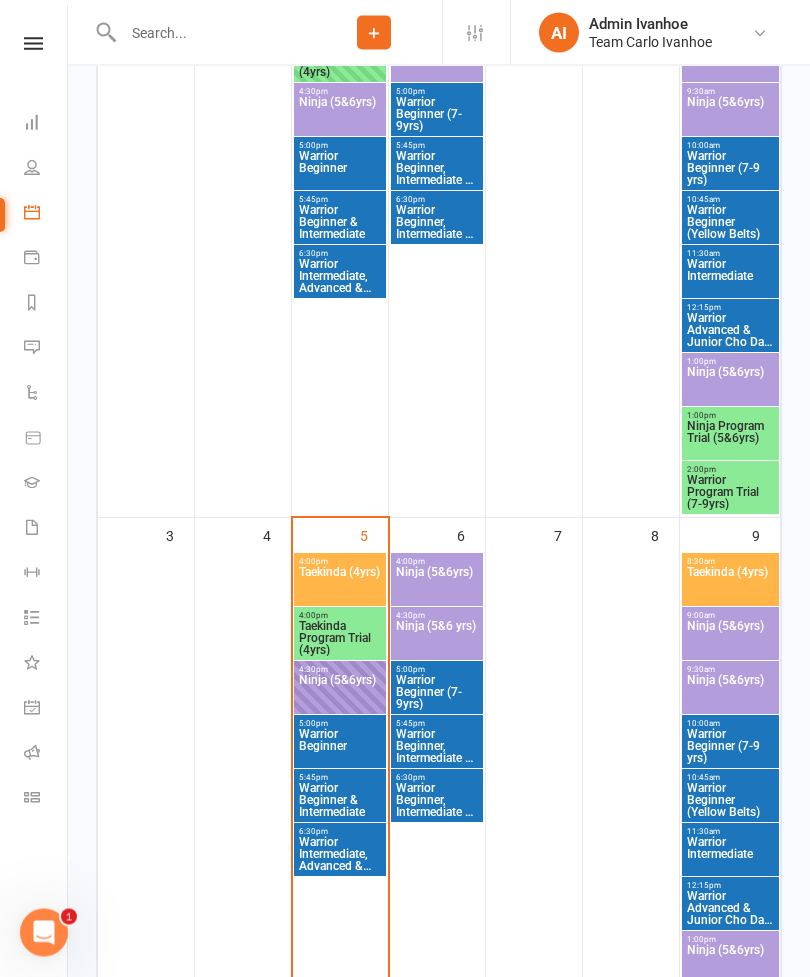scroll, scrollTop: 507, scrollLeft: 0, axis: vertical 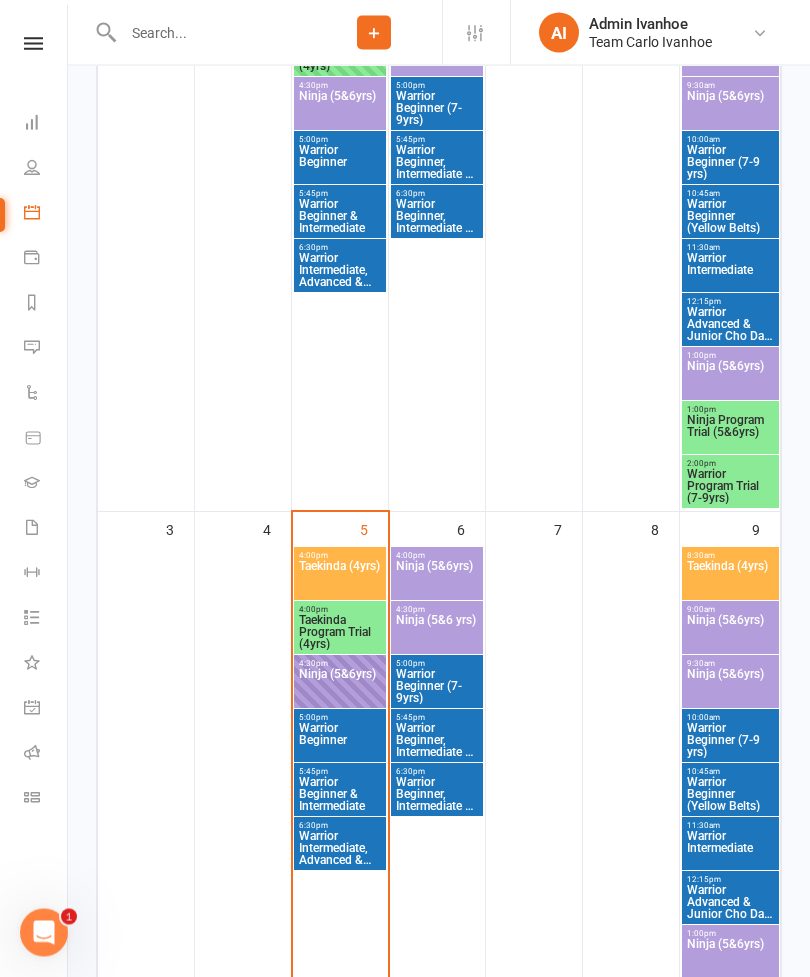 click on "Ninja (5&6yrs)" at bounding box center (340, 687) 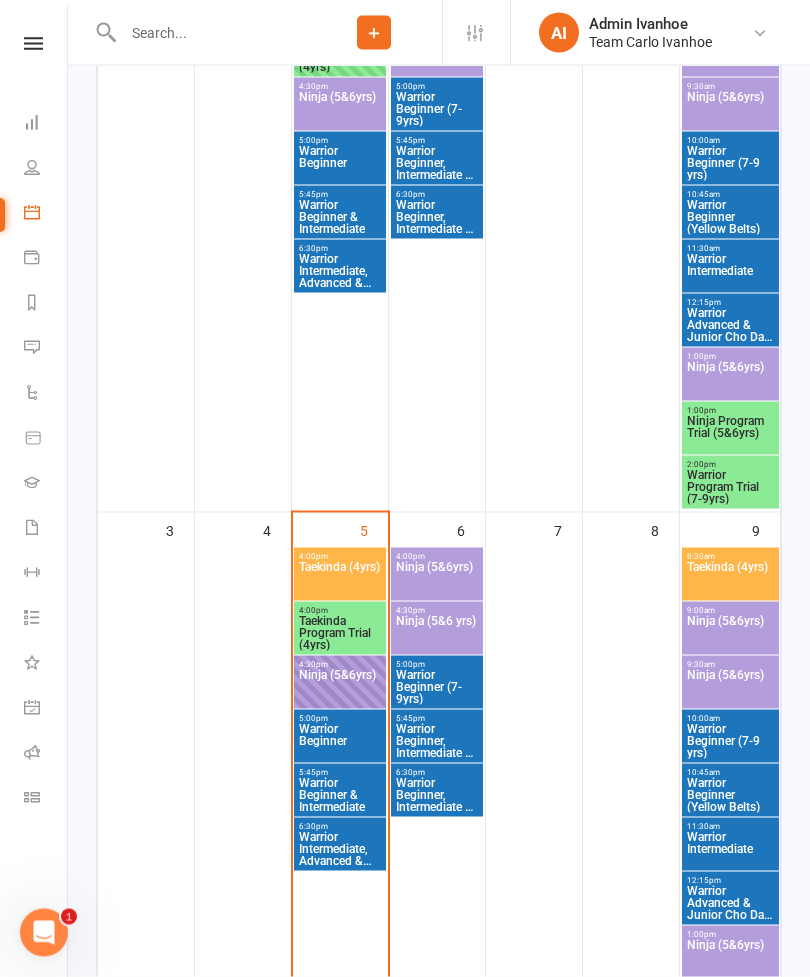 scroll, scrollTop: 508, scrollLeft: 0, axis: vertical 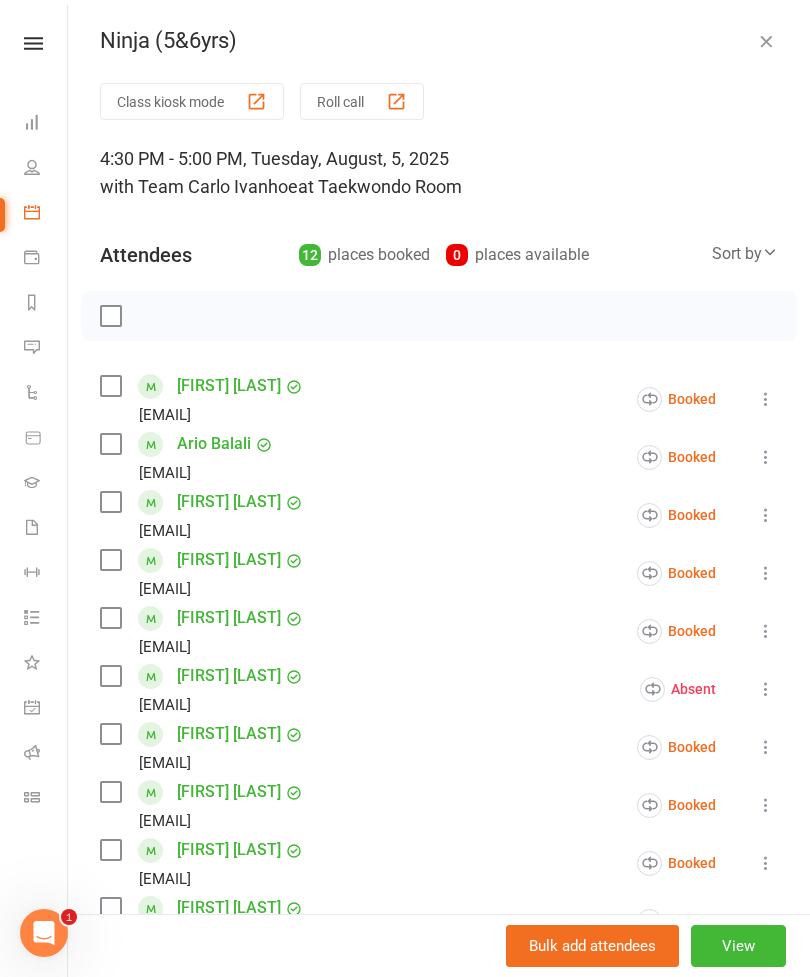 click at bounding box center [396, 101] 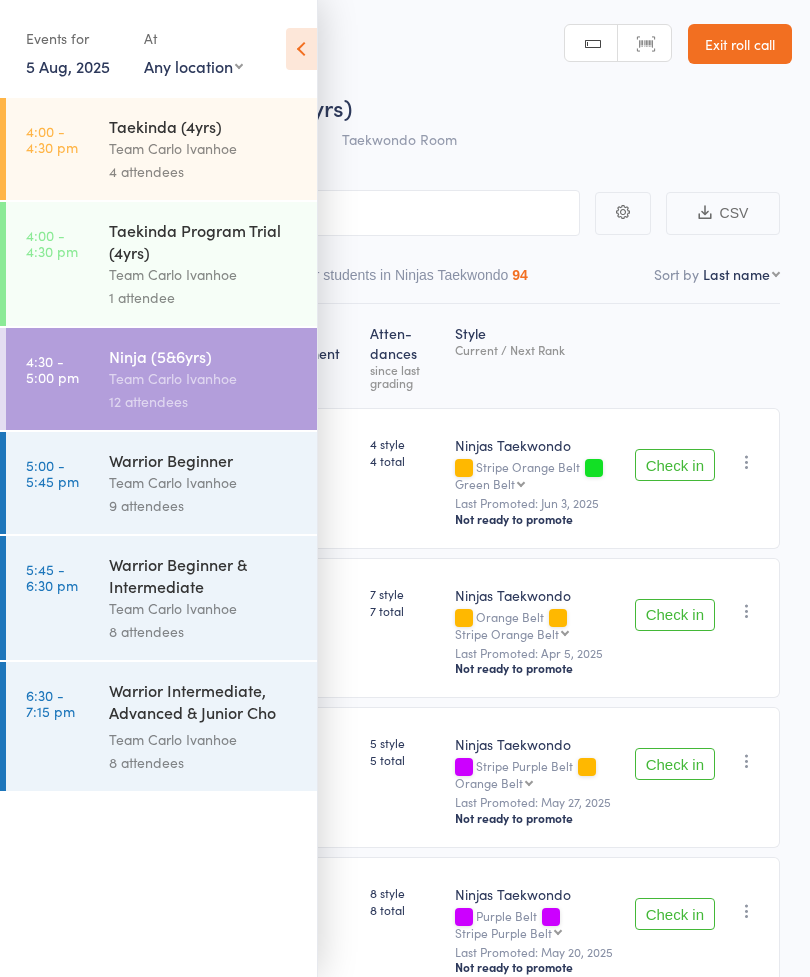 scroll, scrollTop: 0, scrollLeft: 0, axis: both 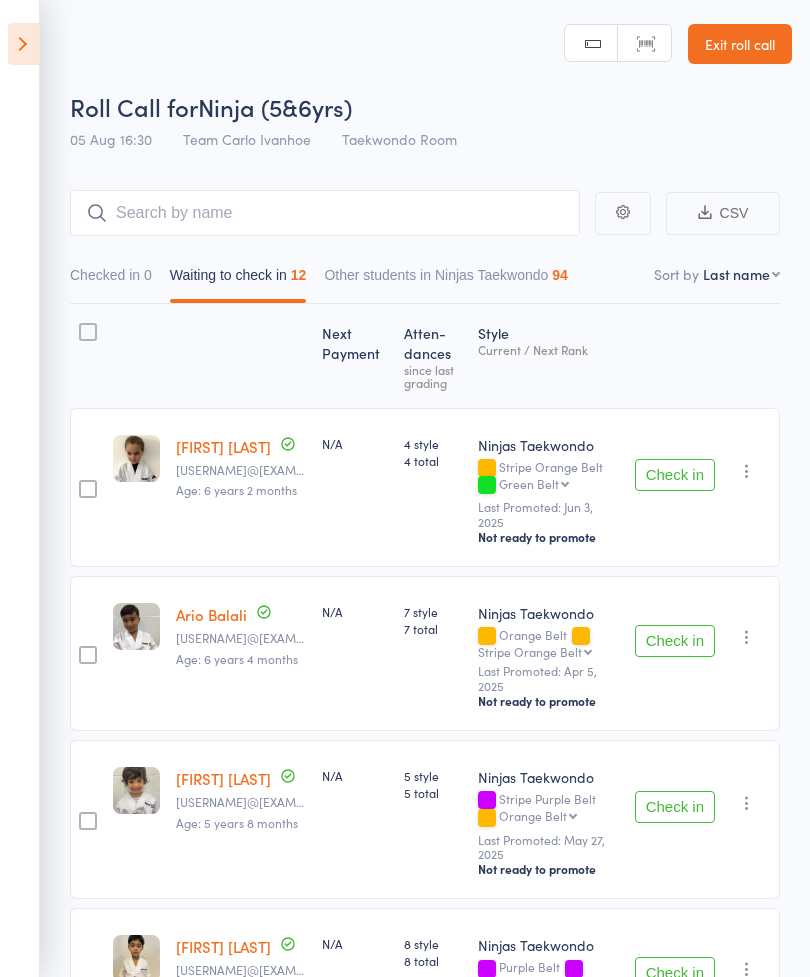 click on "Checked in  0 Waiting to check in  12 Other students in Ninjas Taekwondo  94" at bounding box center [425, 280] 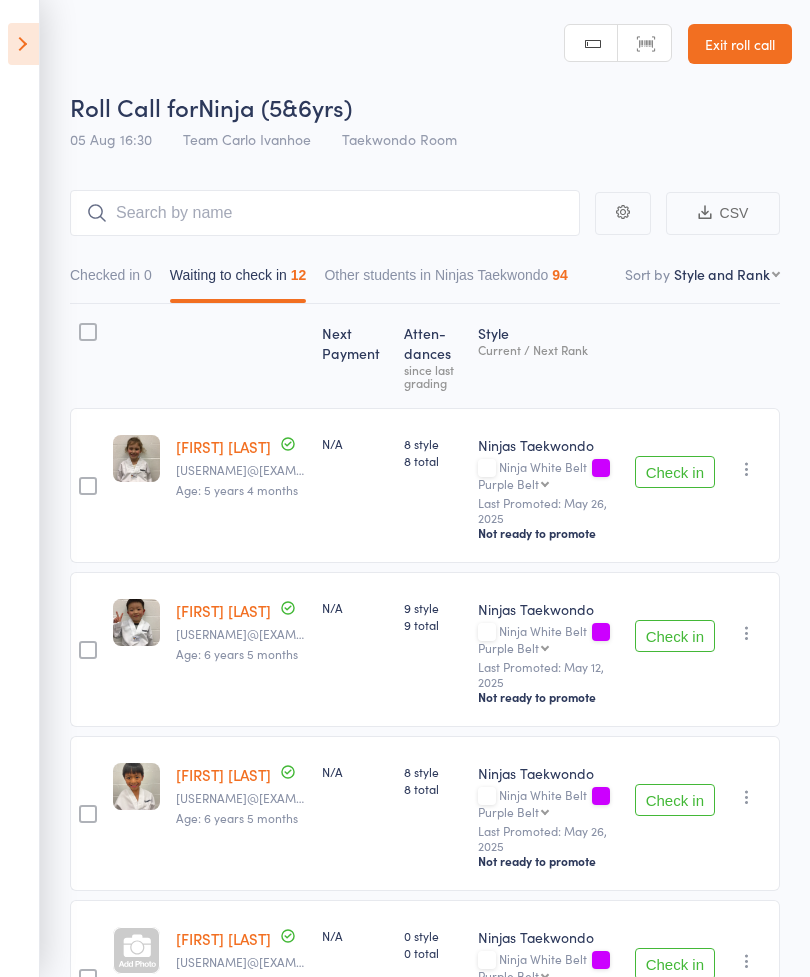 click on "Events for 5 Aug, 2025 5 Aug, 2025
August 2025
Sun Mon Tue Wed Thu Fri Sat
31
27
28
29
30
31
01
02
32
03
04
05
06
07
08
09
33
10
11
12
13
14
15
16
34
17
18
19
20
21
22
23
35
24
25
26
27
28
29
30" at bounding box center (20, 488) 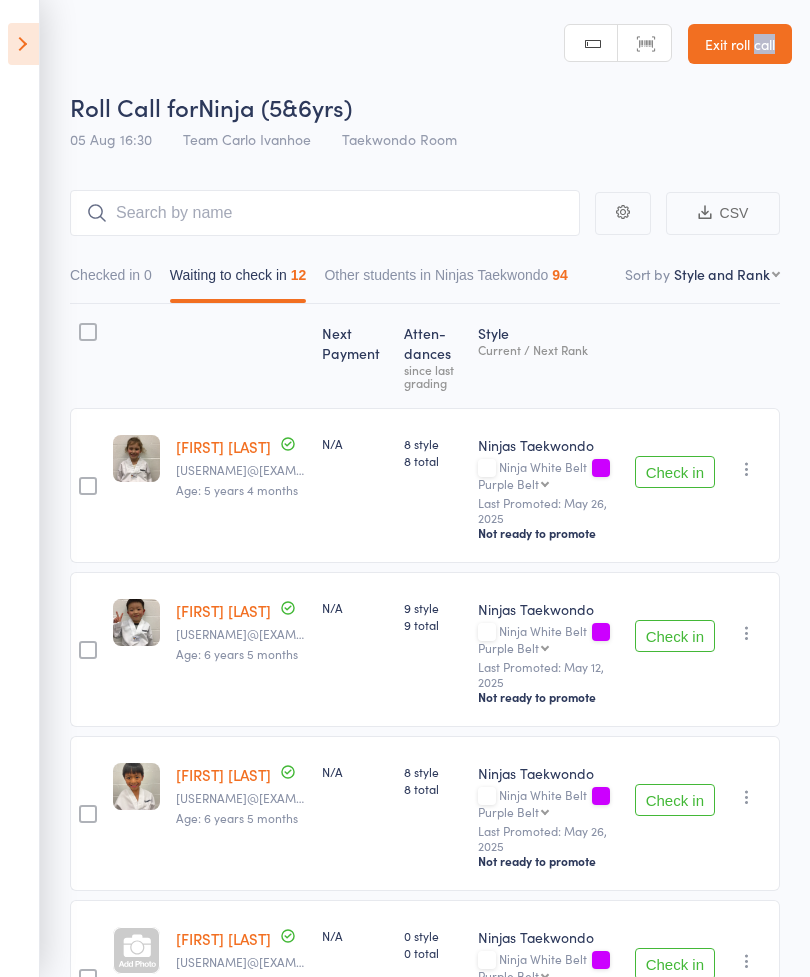 click on "Check in" at bounding box center (675, 472) 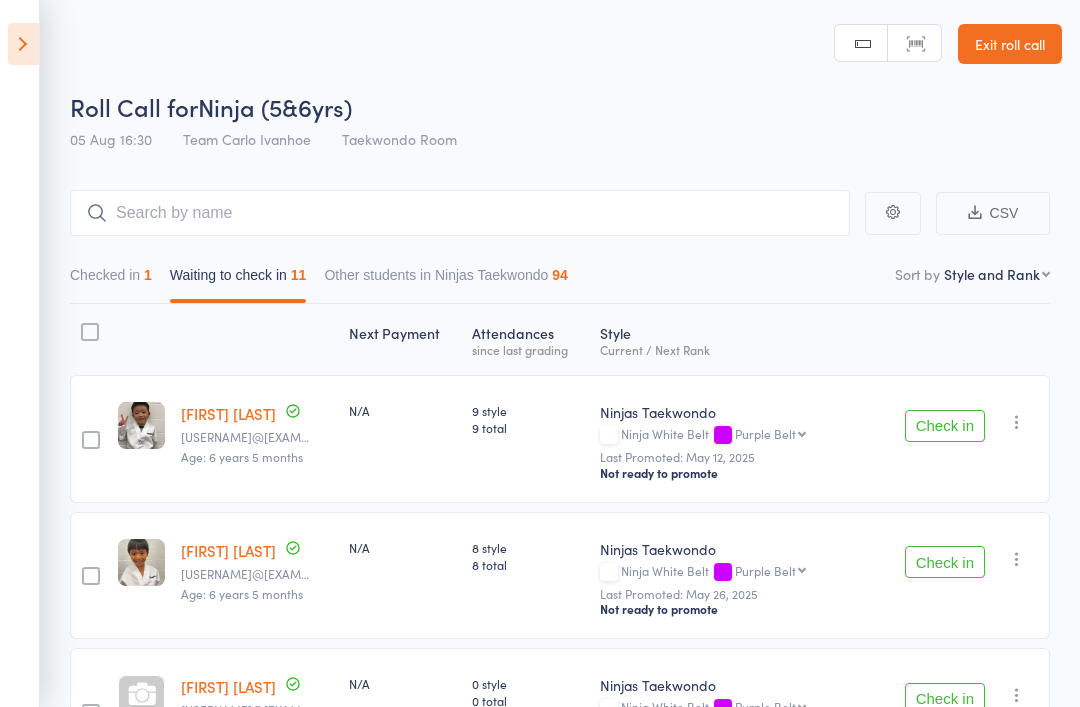 click on "Check in" at bounding box center [945, 426] 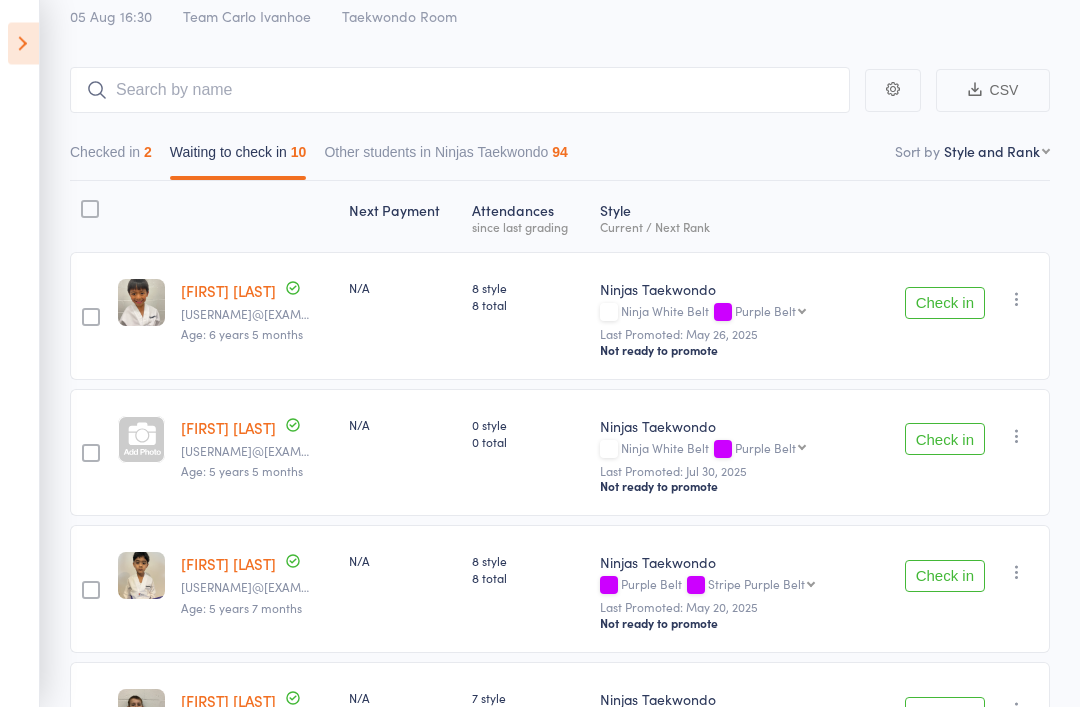scroll, scrollTop: 123, scrollLeft: 0, axis: vertical 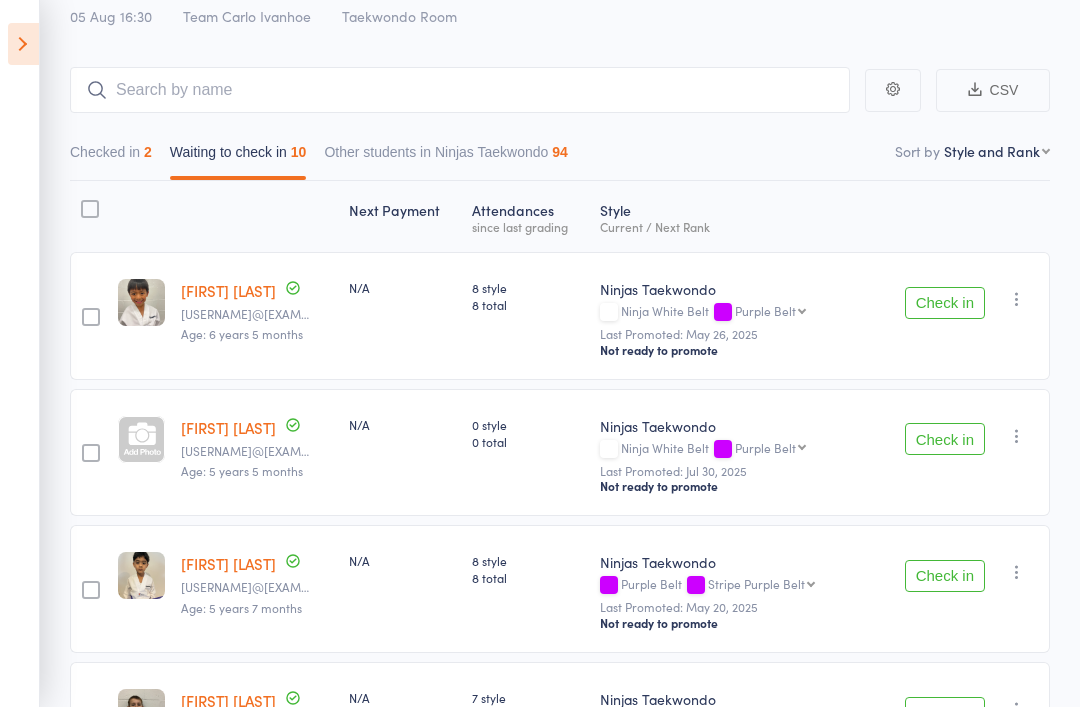 click on "Check in" at bounding box center [945, 439] 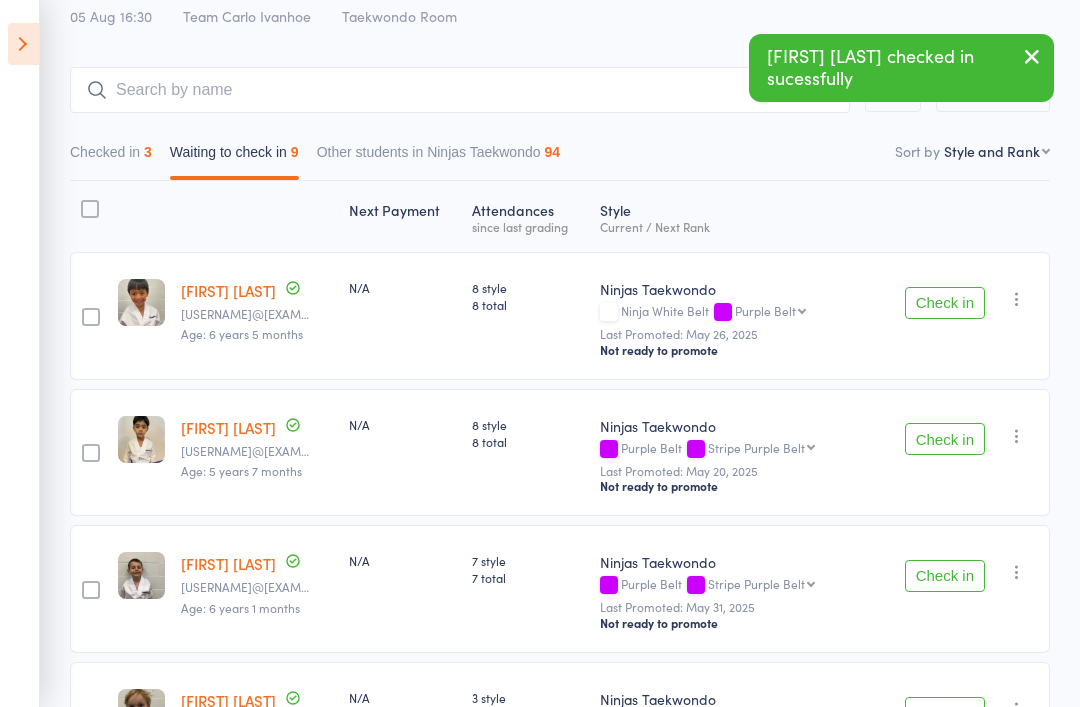 click on "Check in" at bounding box center (945, 439) 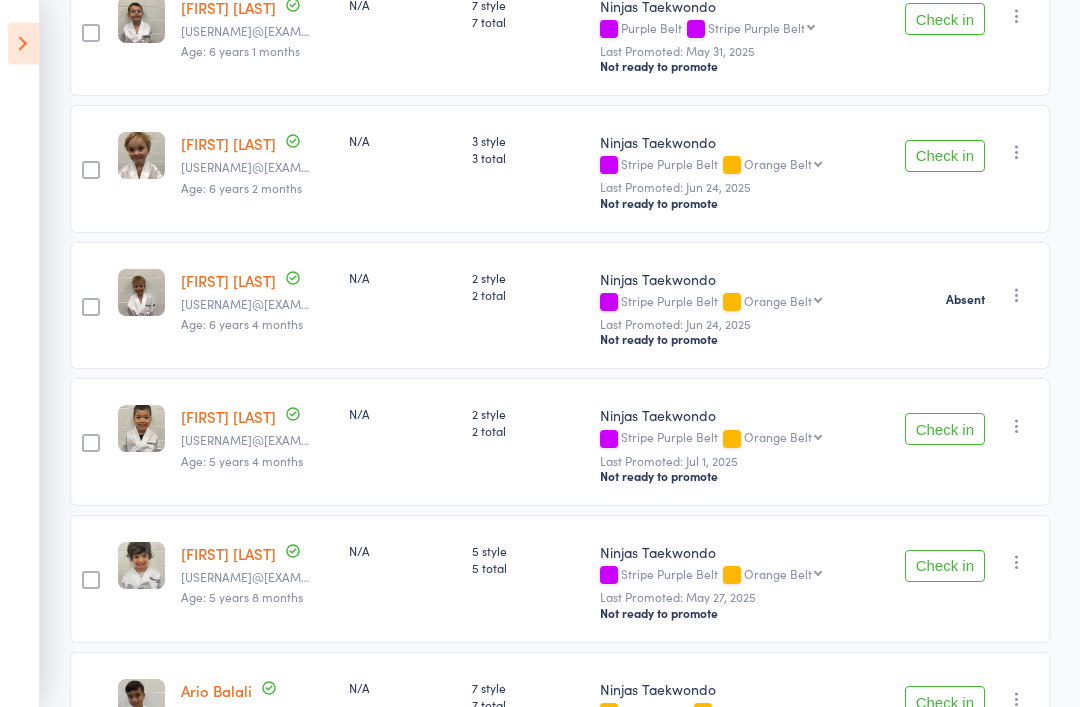 scroll, scrollTop: 542, scrollLeft: 0, axis: vertical 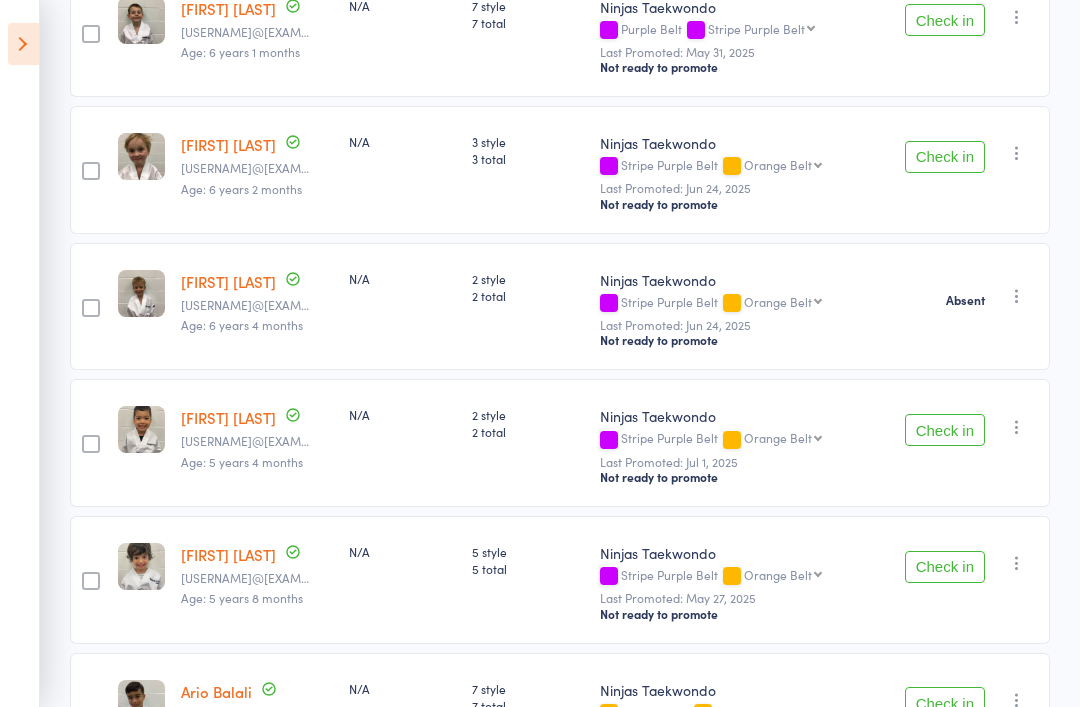 click on "Check in" at bounding box center (945, 430) 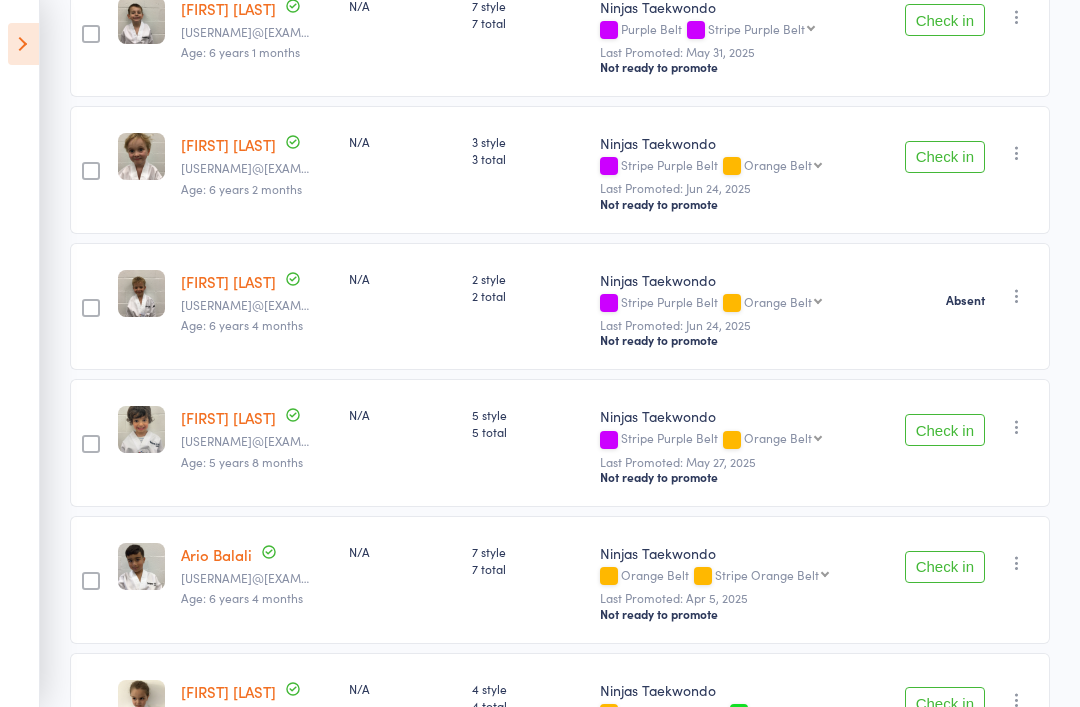 click on "Check in" at bounding box center [945, 430] 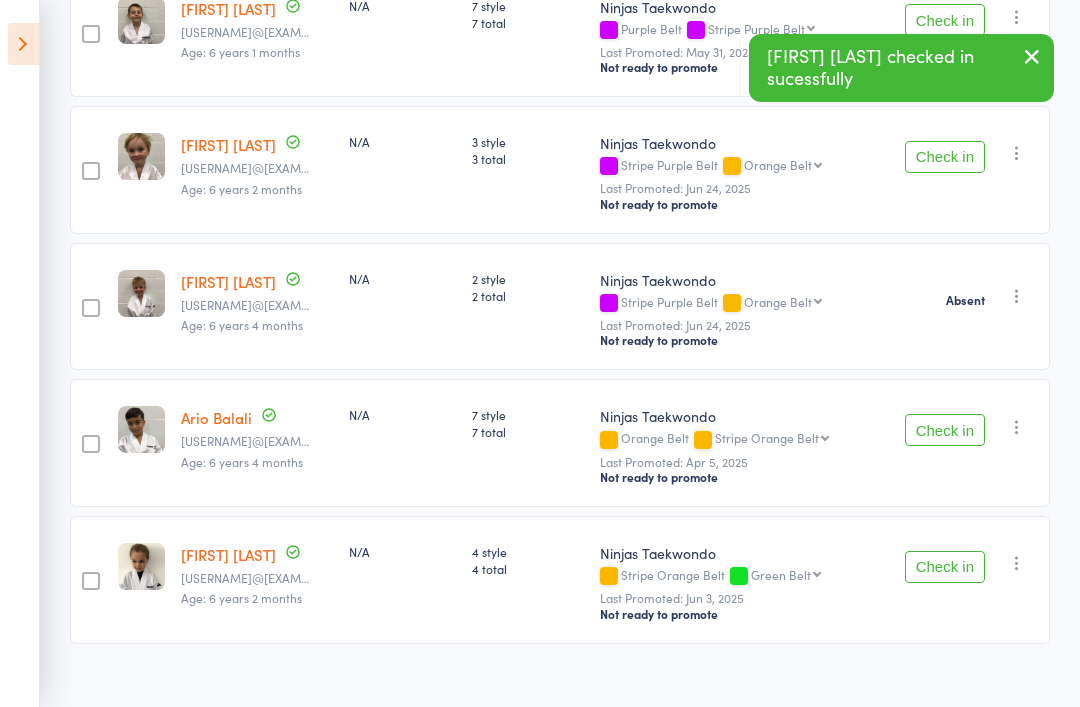scroll, scrollTop: 510, scrollLeft: 0, axis: vertical 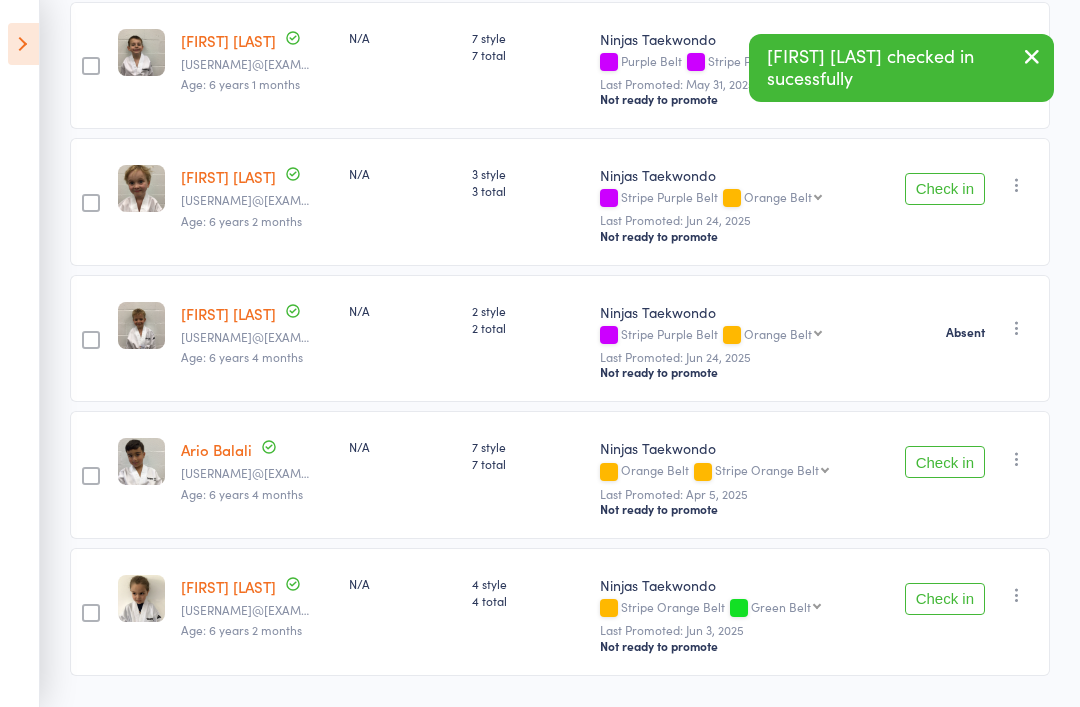 click on "Check in" at bounding box center [945, 462] 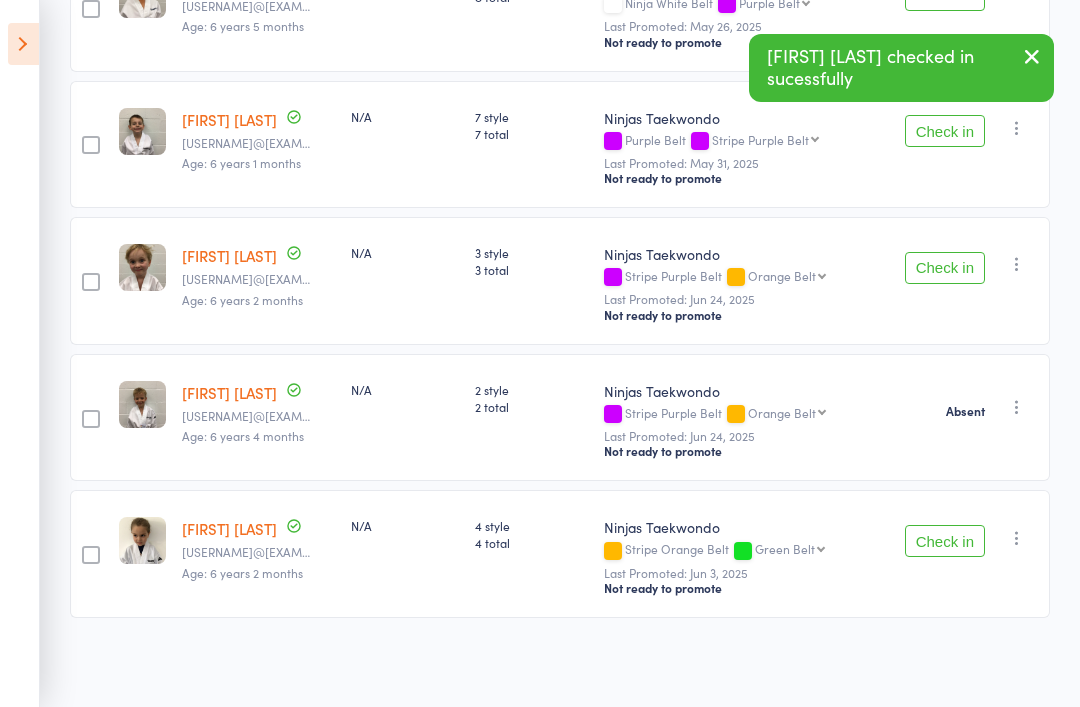 scroll, scrollTop: 373, scrollLeft: 0, axis: vertical 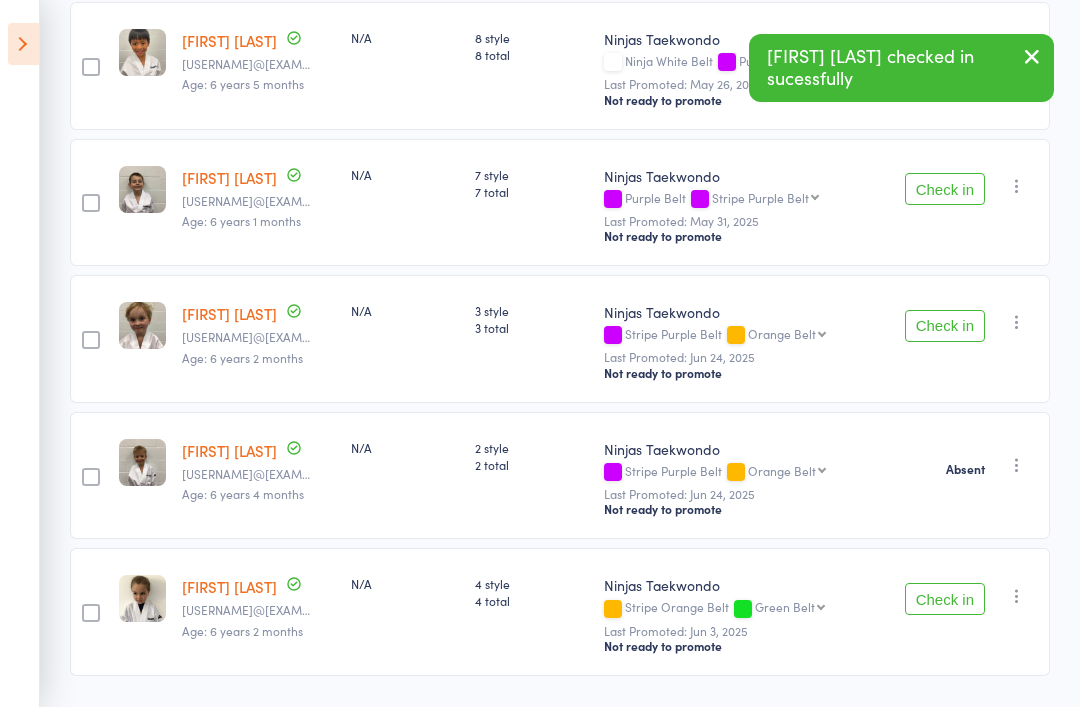 click on "Check in" at bounding box center (945, 599) 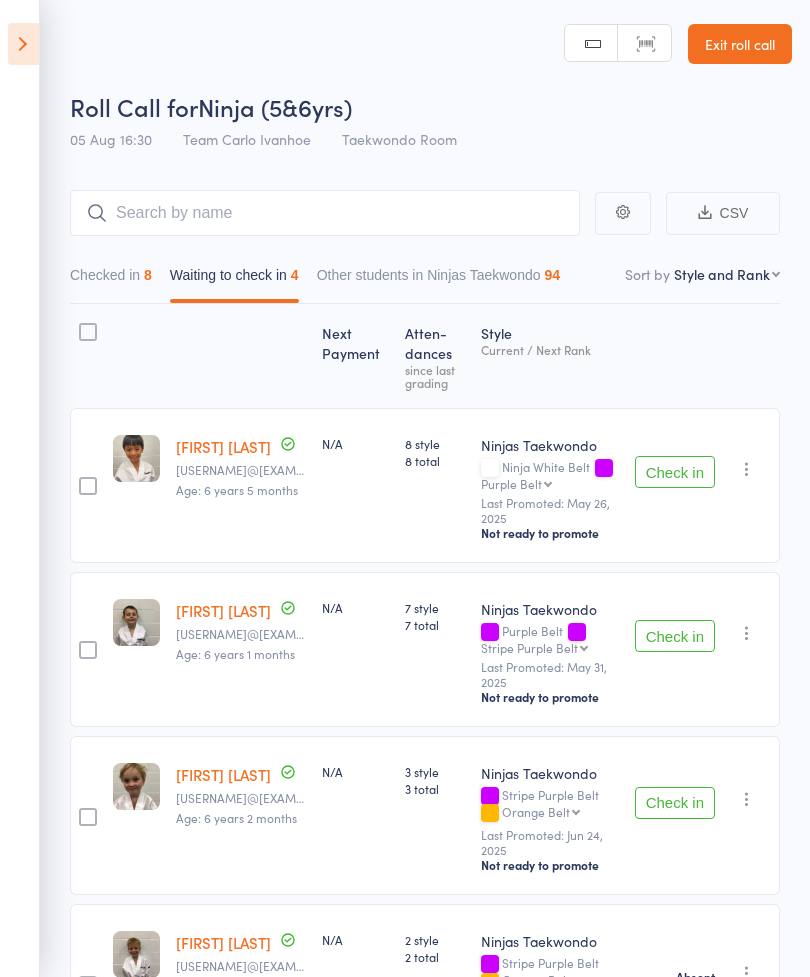 scroll, scrollTop: 113, scrollLeft: 0, axis: vertical 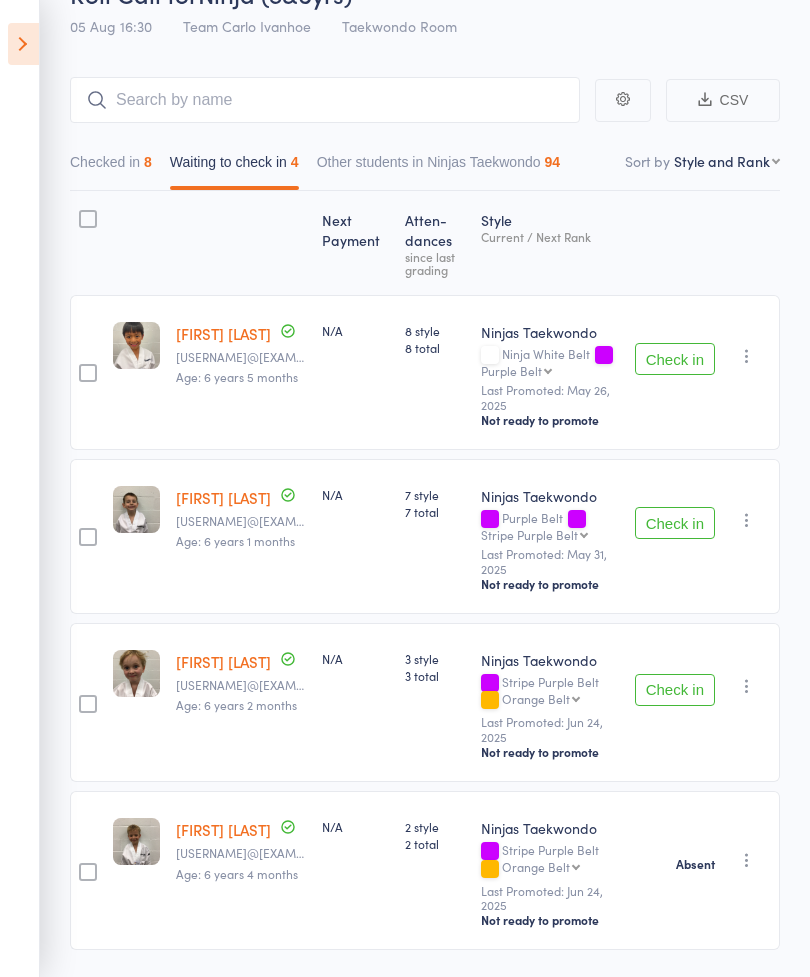 click at bounding box center [747, 356] 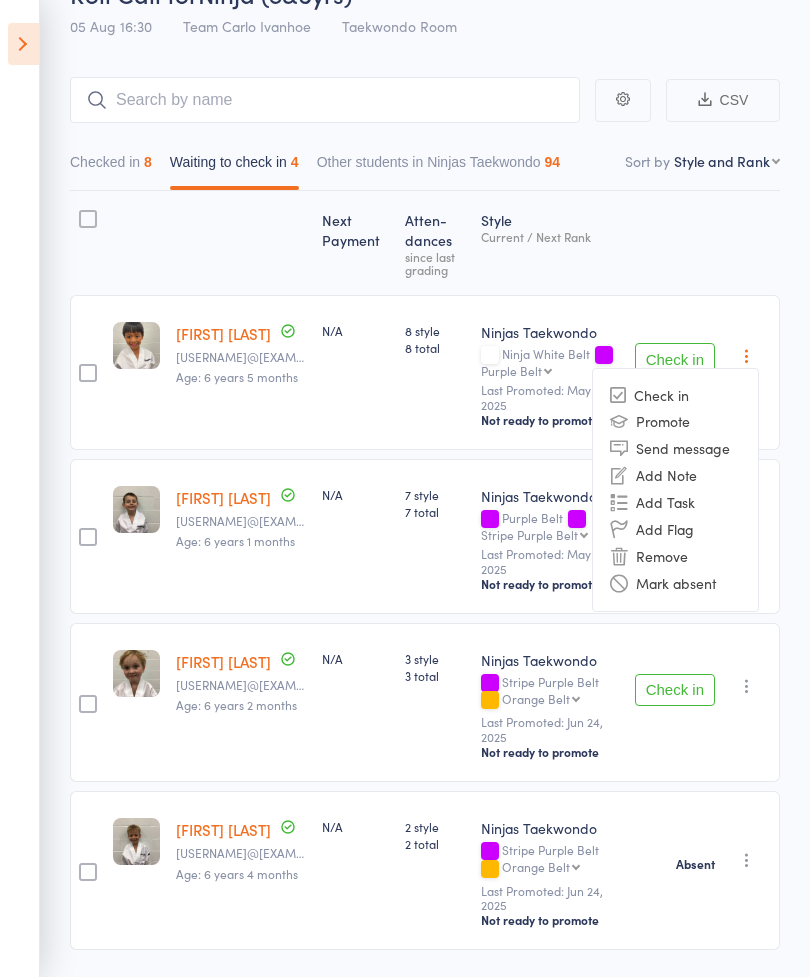 click on "Mark absent" at bounding box center [675, 583] 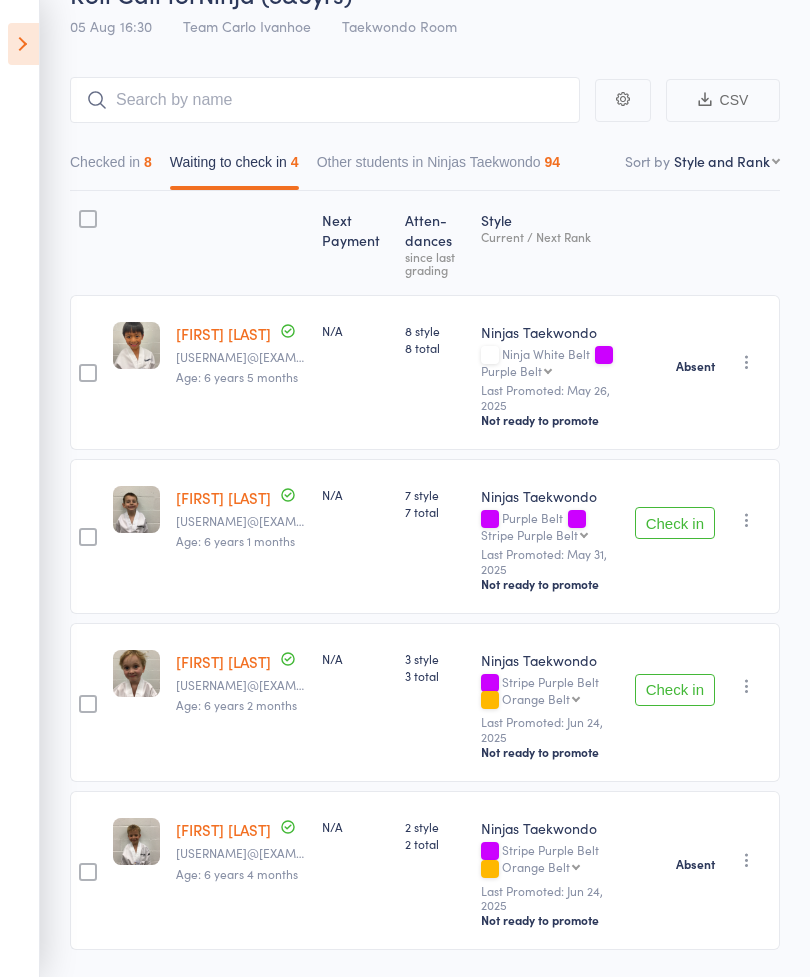 click at bounding box center [747, 520] 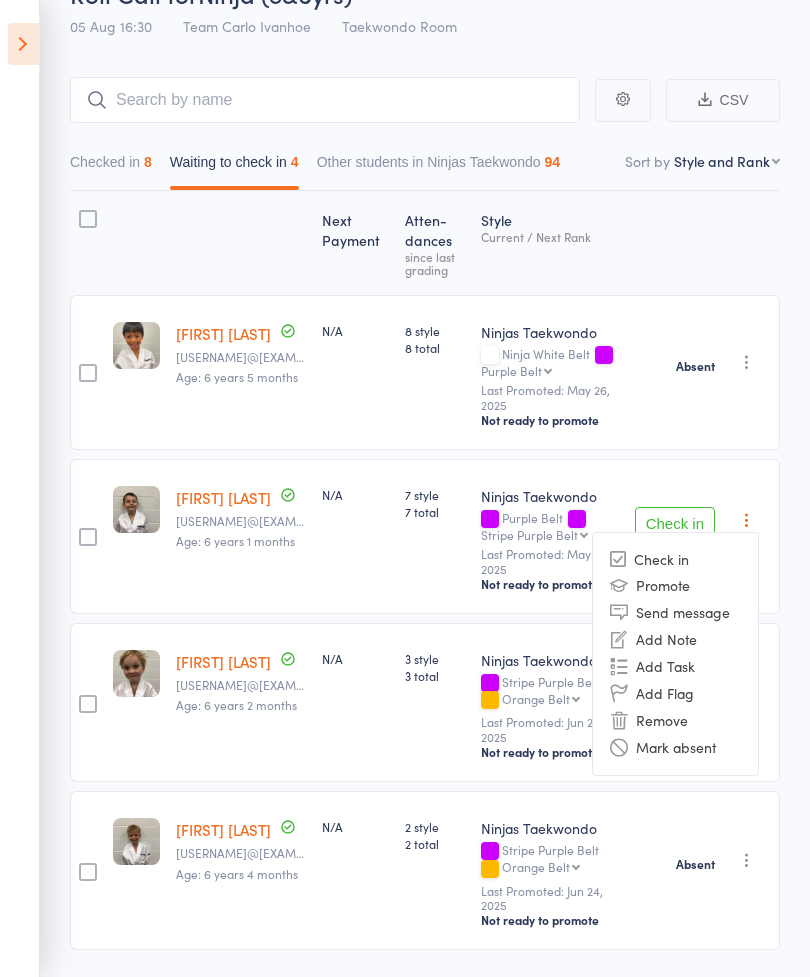 click on "Mark absent" at bounding box center (675, 747) 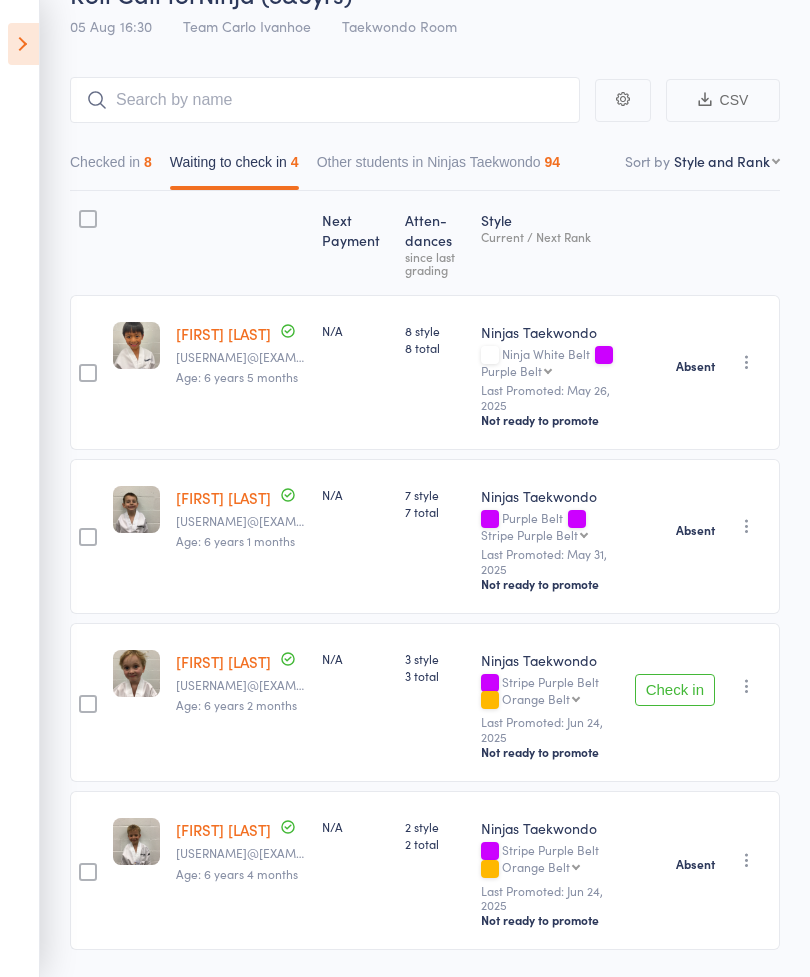 click at bounding box center (747, 686) 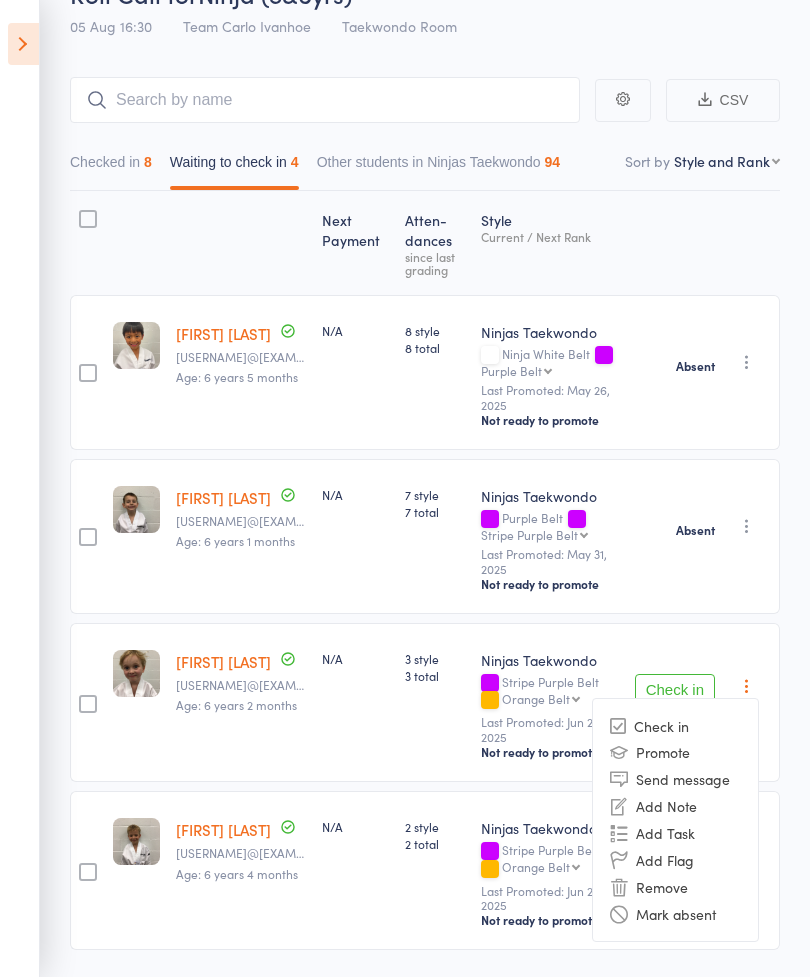 click on "Mark absent" at bounding box center [675, 913] 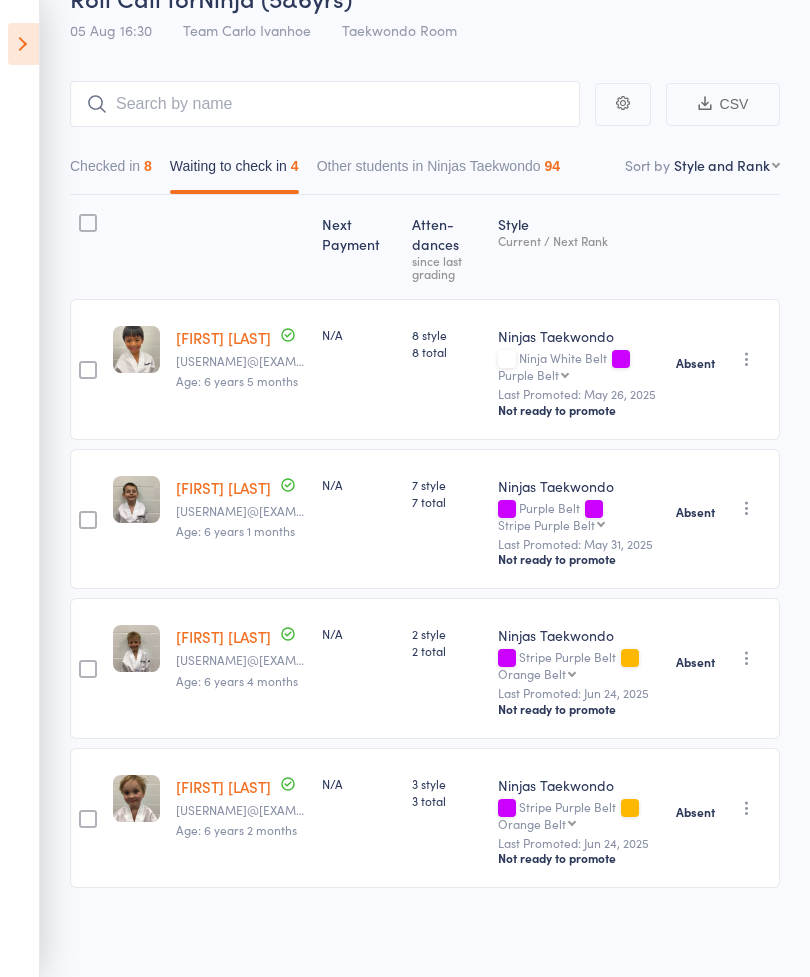 scroll, scrollTop: 51, scrollLeft: 0, axis: vertical 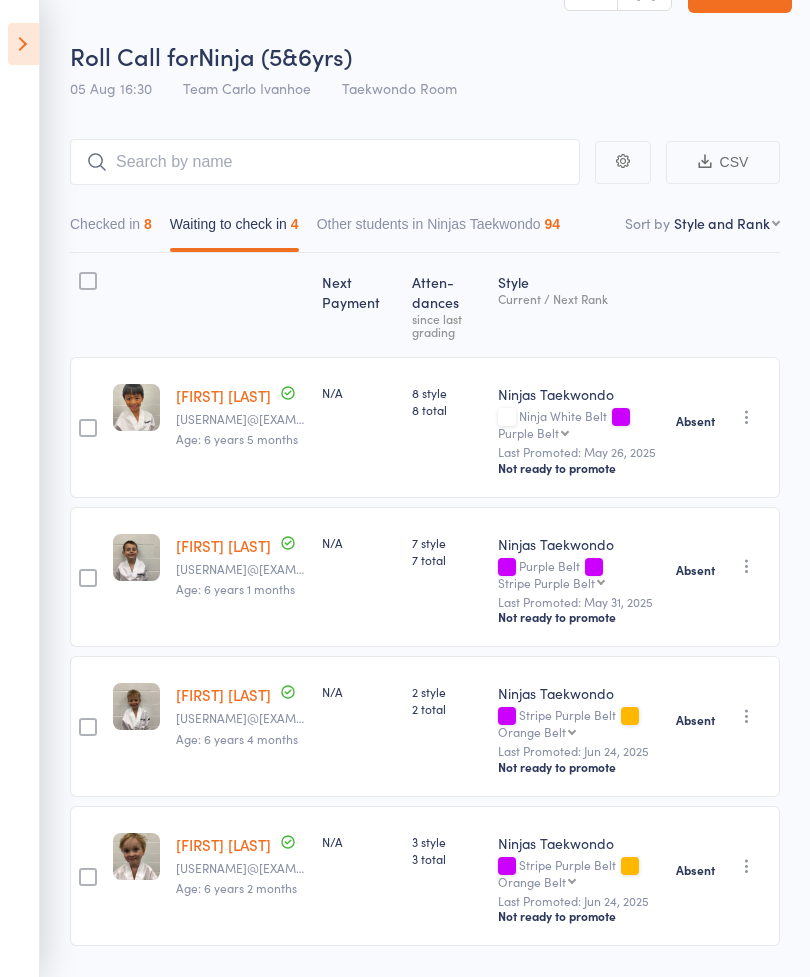 click at bounding box center (23, 44) 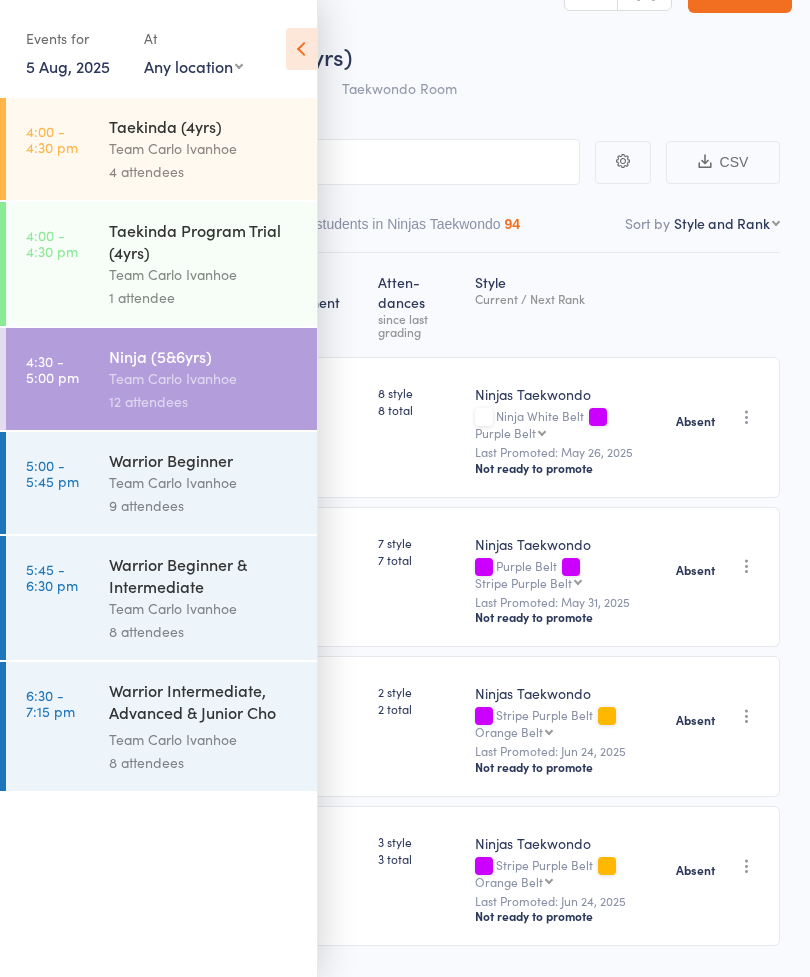 scroll, scrollTop: 31, scrollLeft: 0, axis: vertical 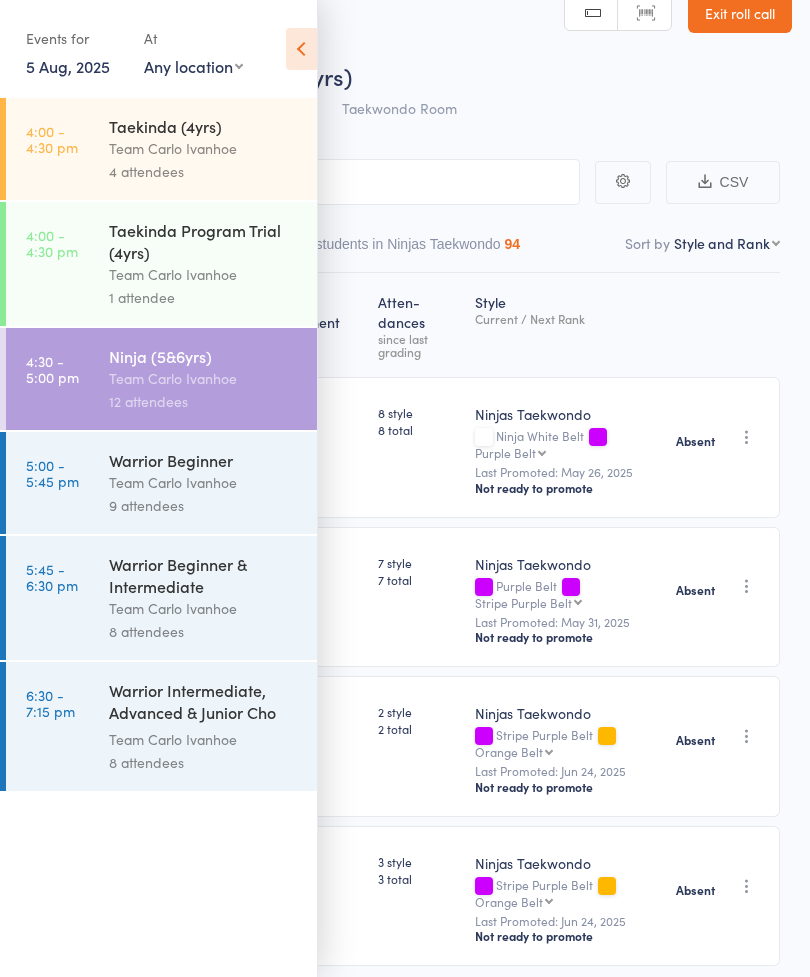 click at bounding box center (301, 49) 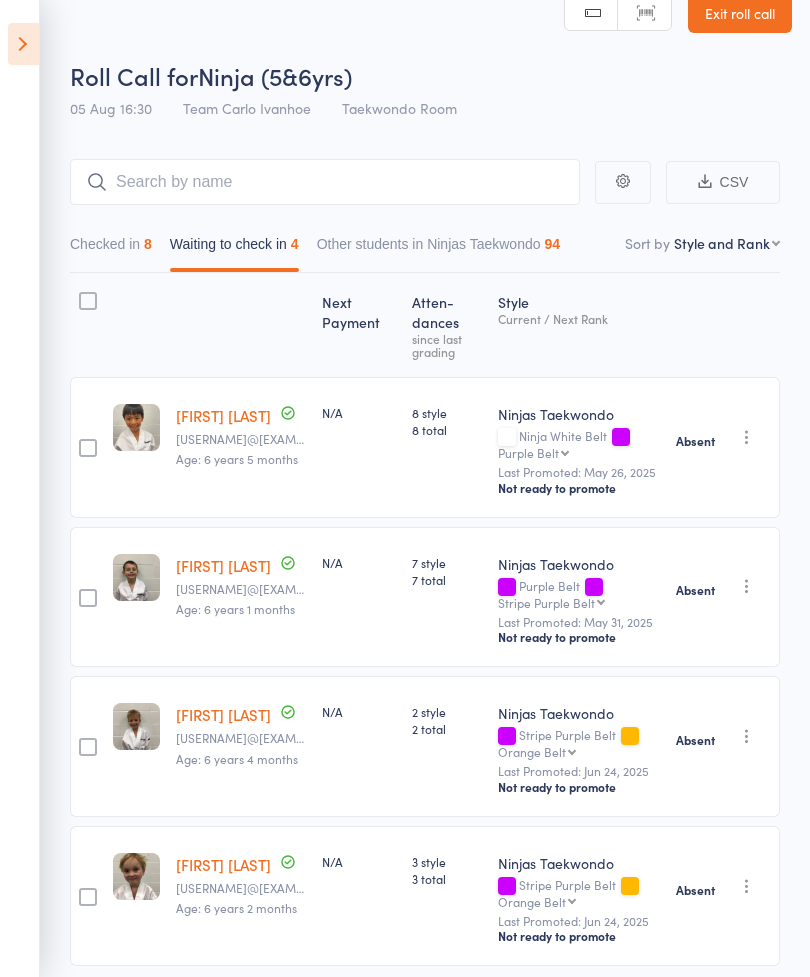 click at bounding box center [23, 44] 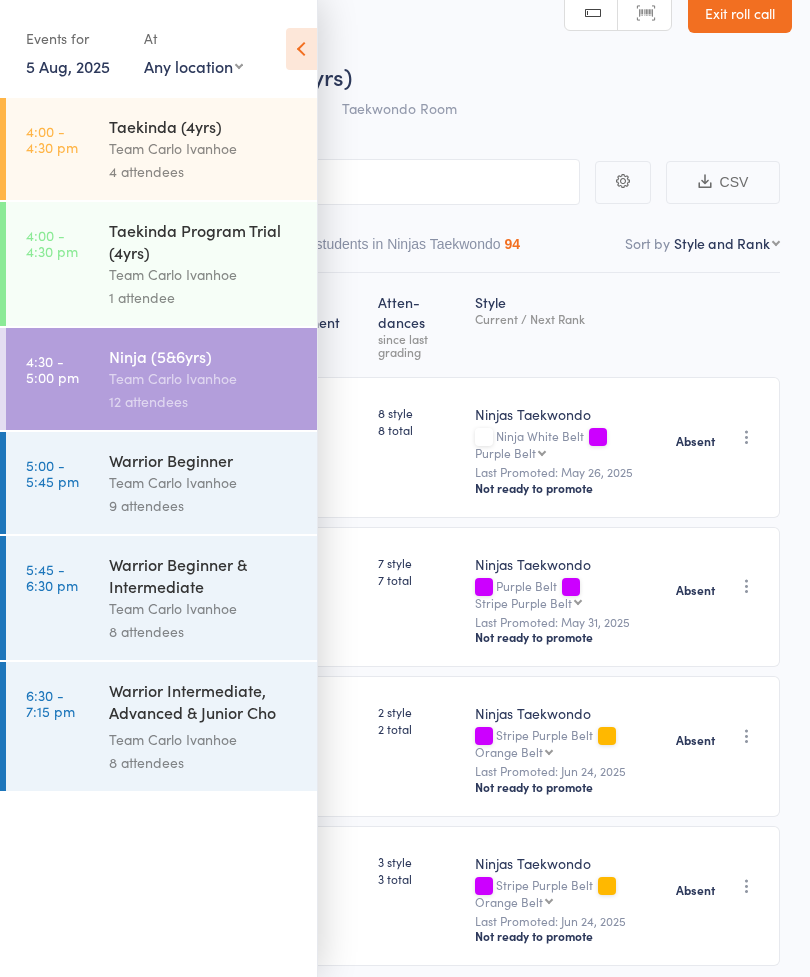click on "Team Carlo Ivanhoe" at bounding box center [204, 148] 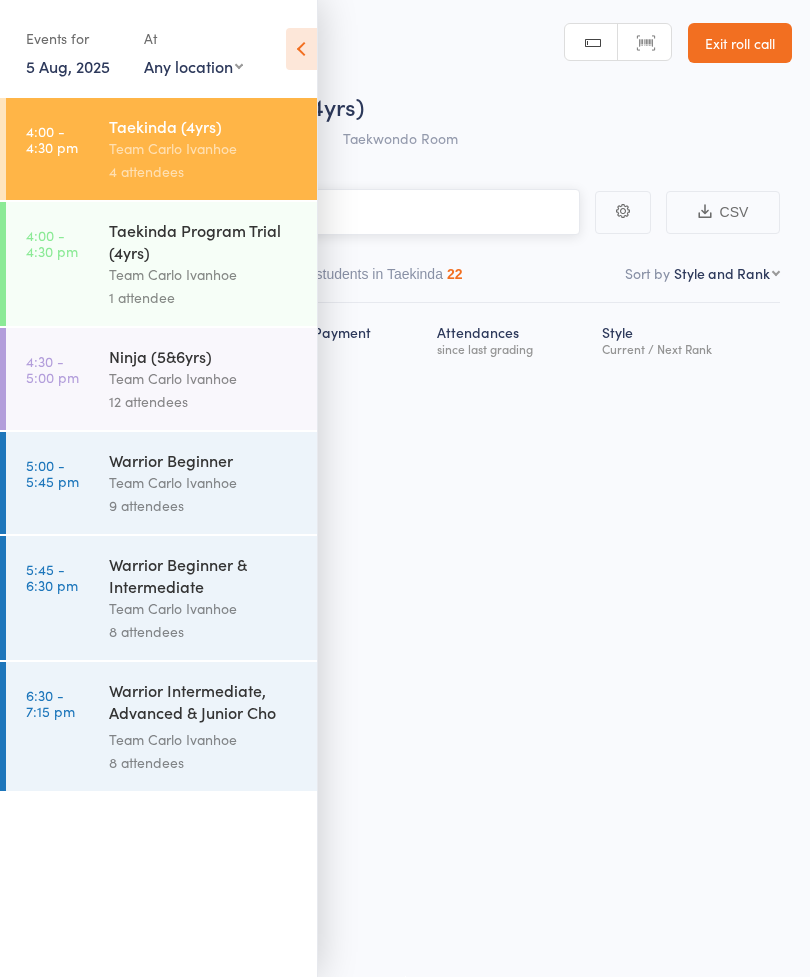 scroll, scrollTop: 14, scrollLeft: 0, axis: vertical 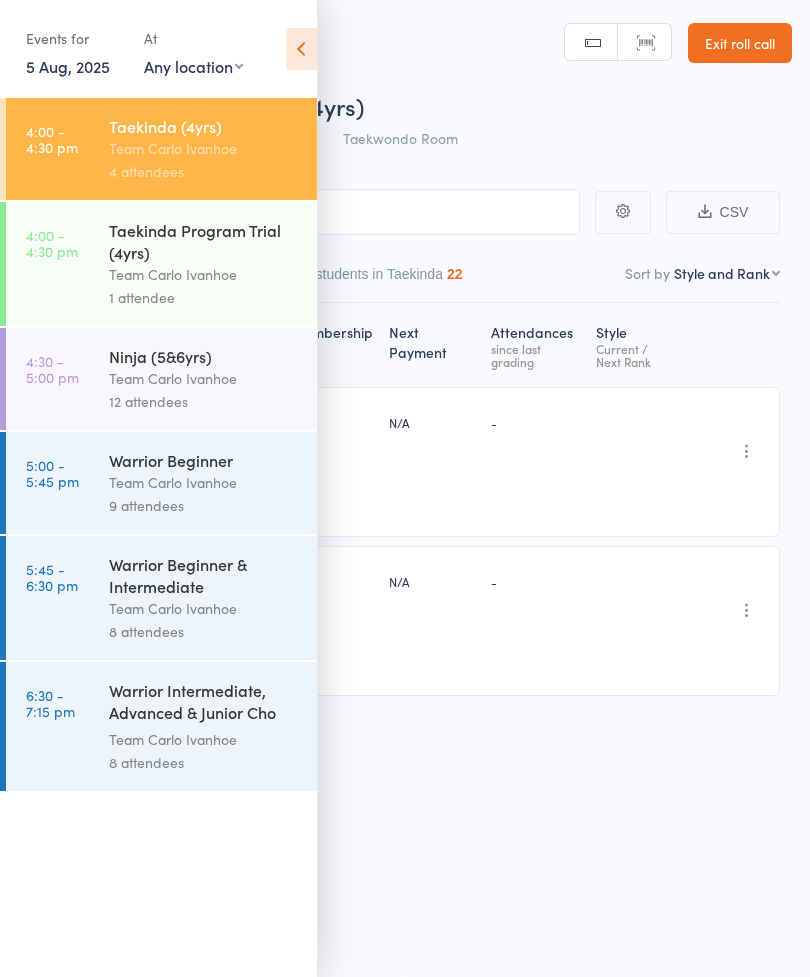 click at bounding box center (301, 49) 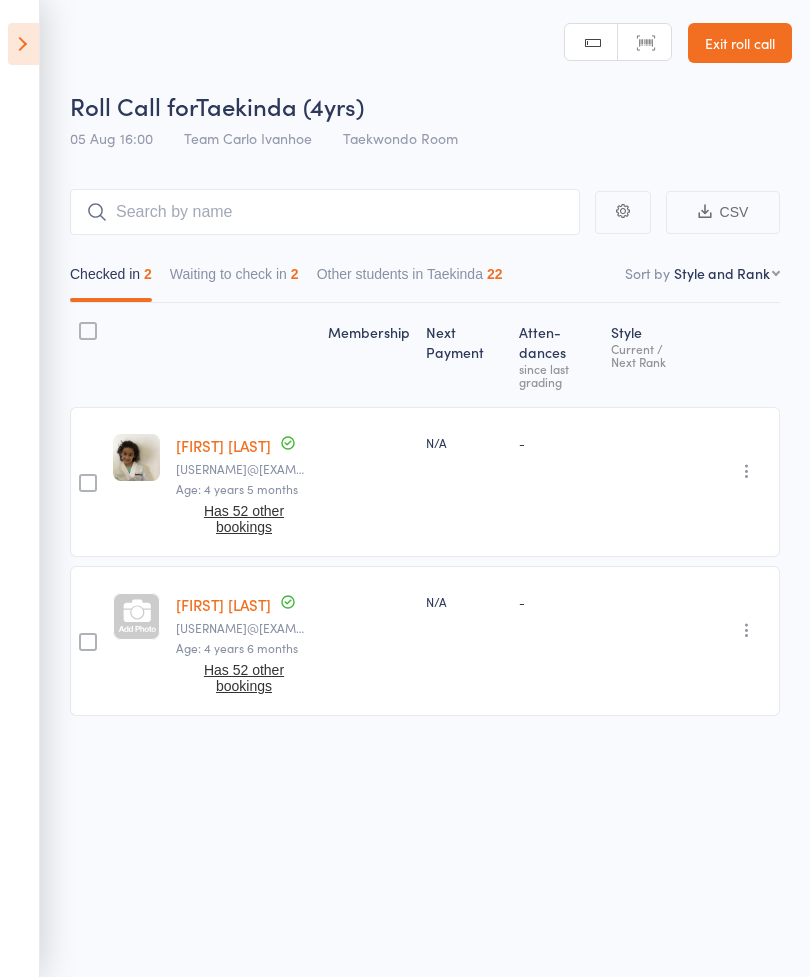click on "[FIRST] [LAST]" at bounding box center [223, 445] 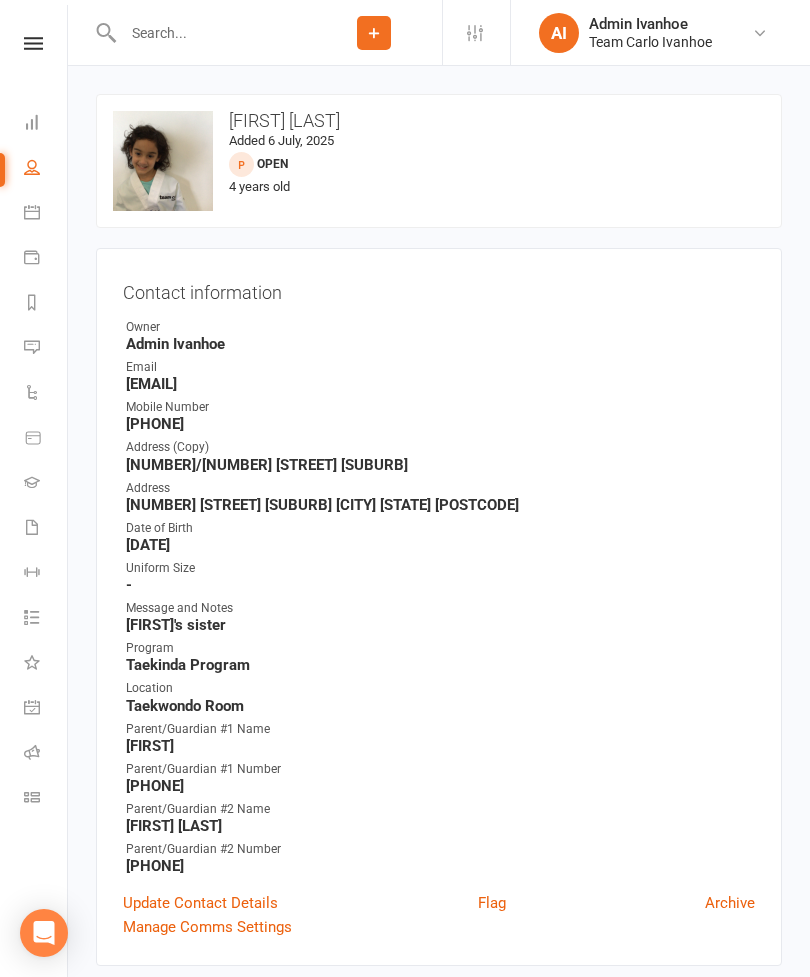 scroll, scrollTop: 0, scrollLeft: 0, axis: both 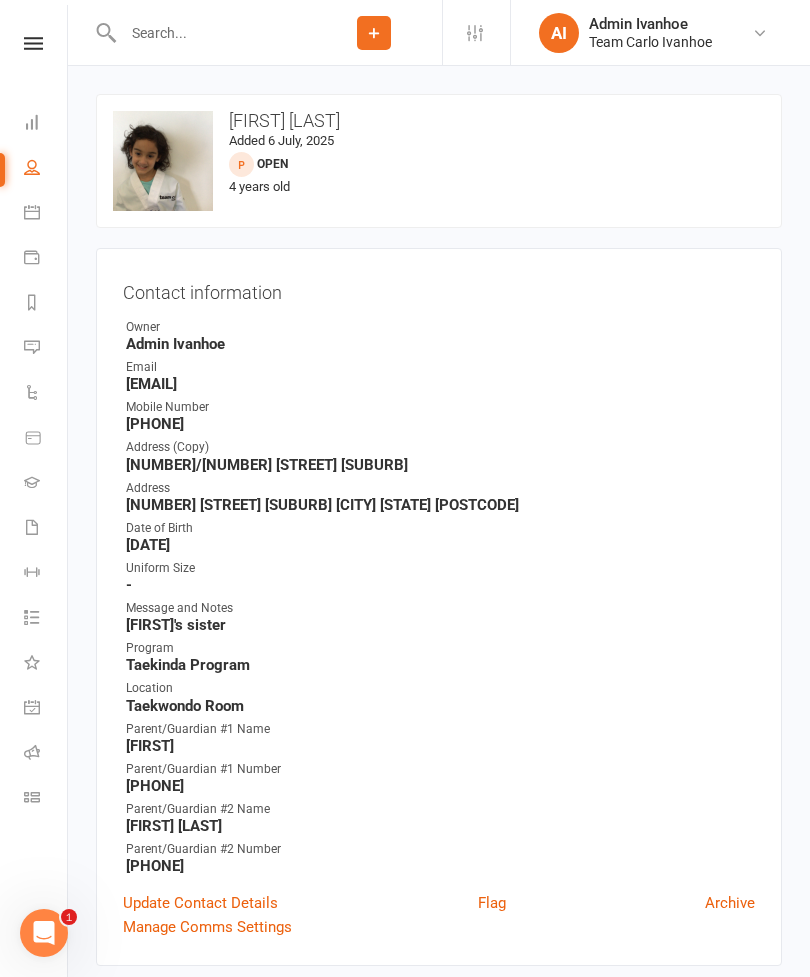 click at bounding box center (0, 0) 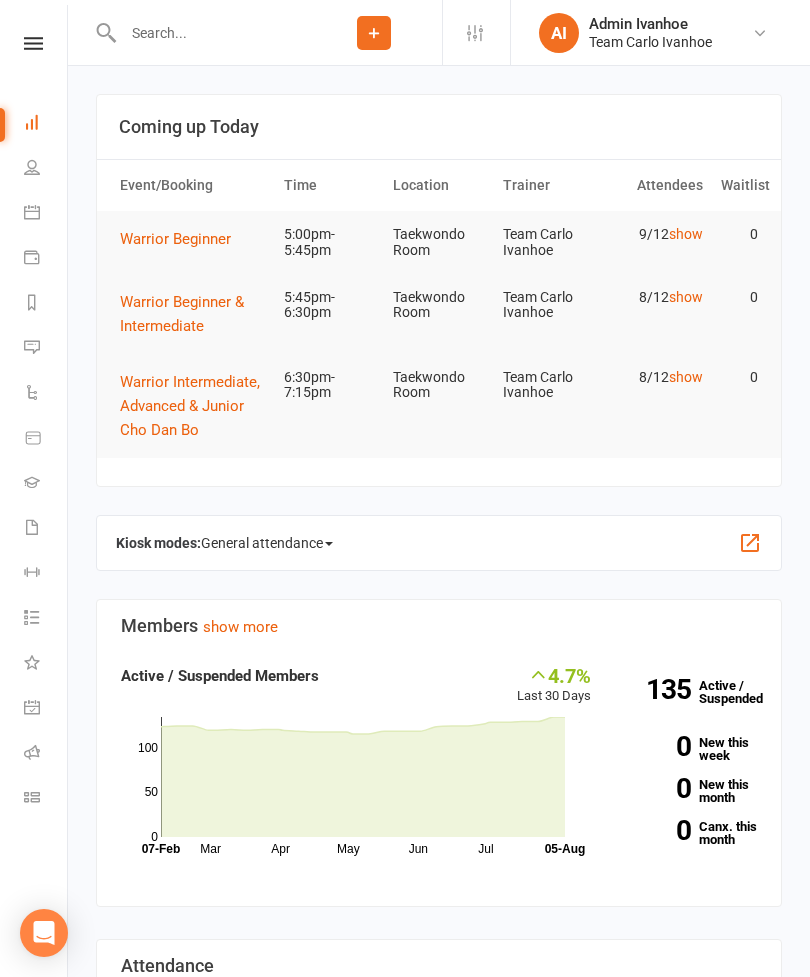 scroll, scrollTop: 0, scrollLeft: 0, axis: both 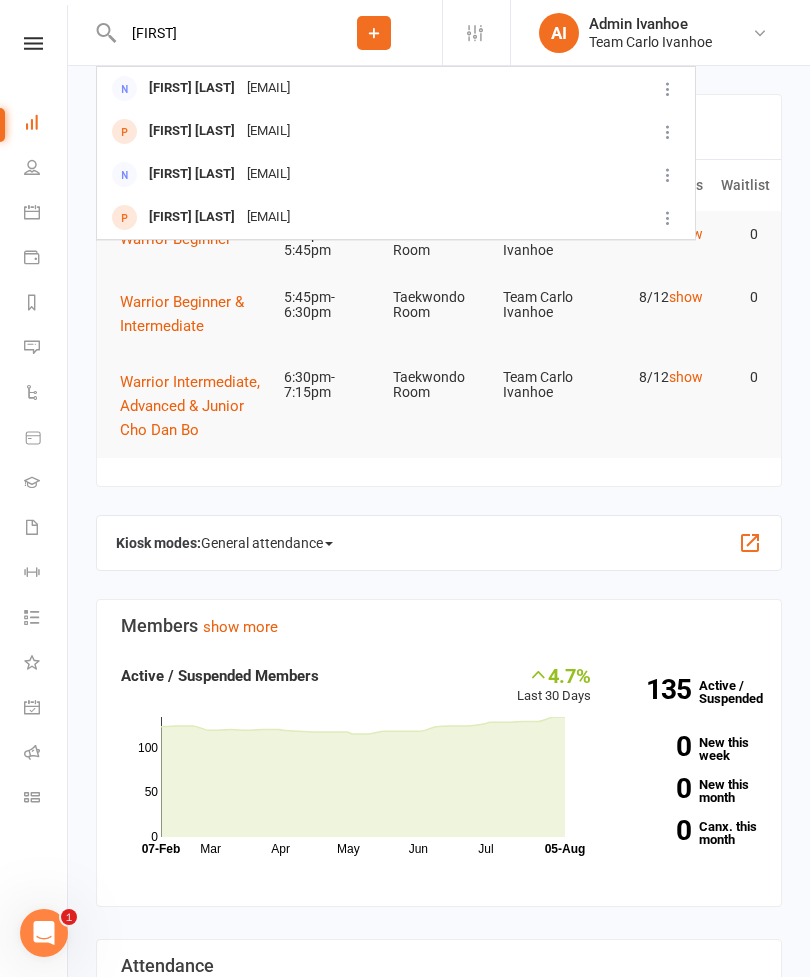 click on "[FIRST]" at bounding box center [211, 33] 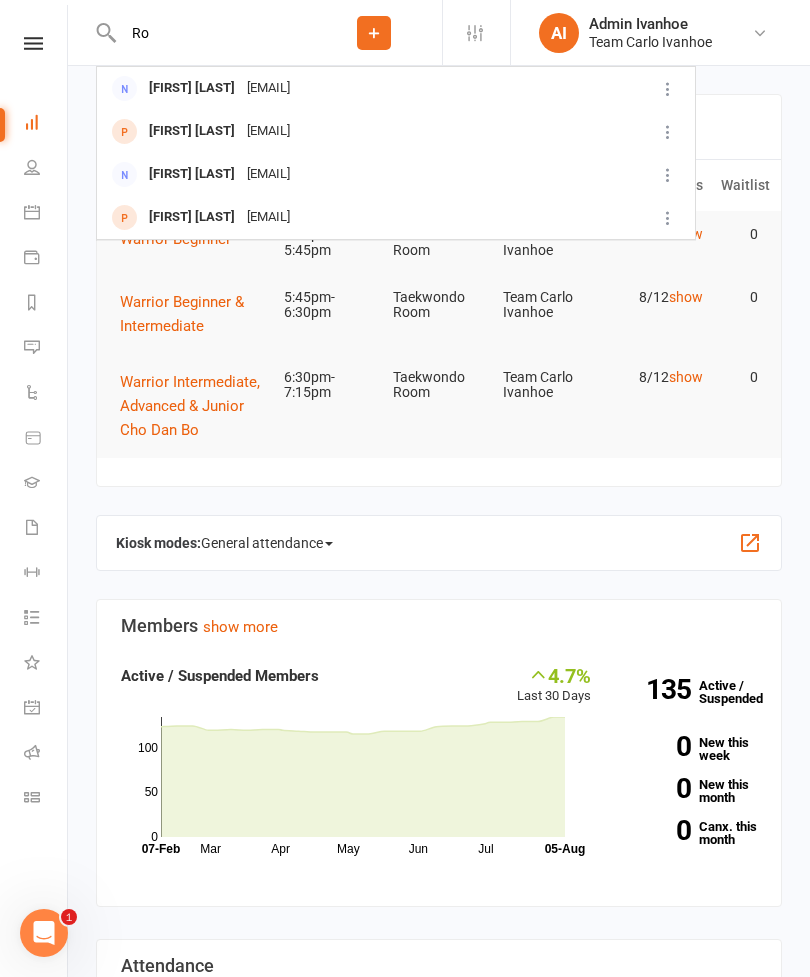 type on "R" 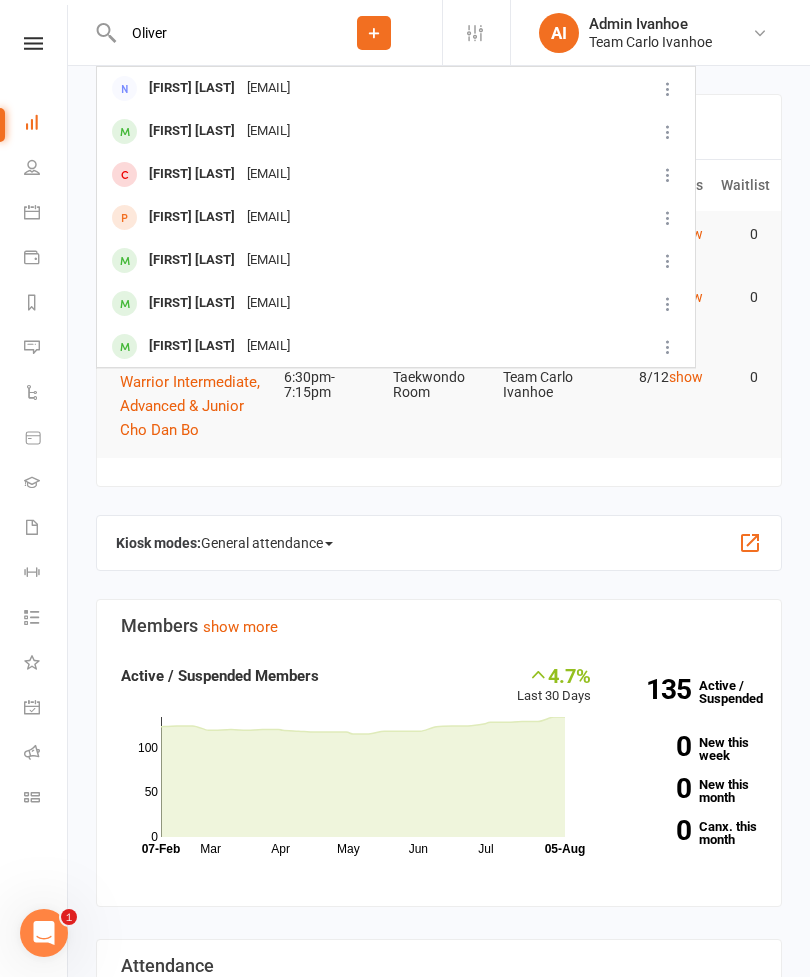 type on "Oliver" 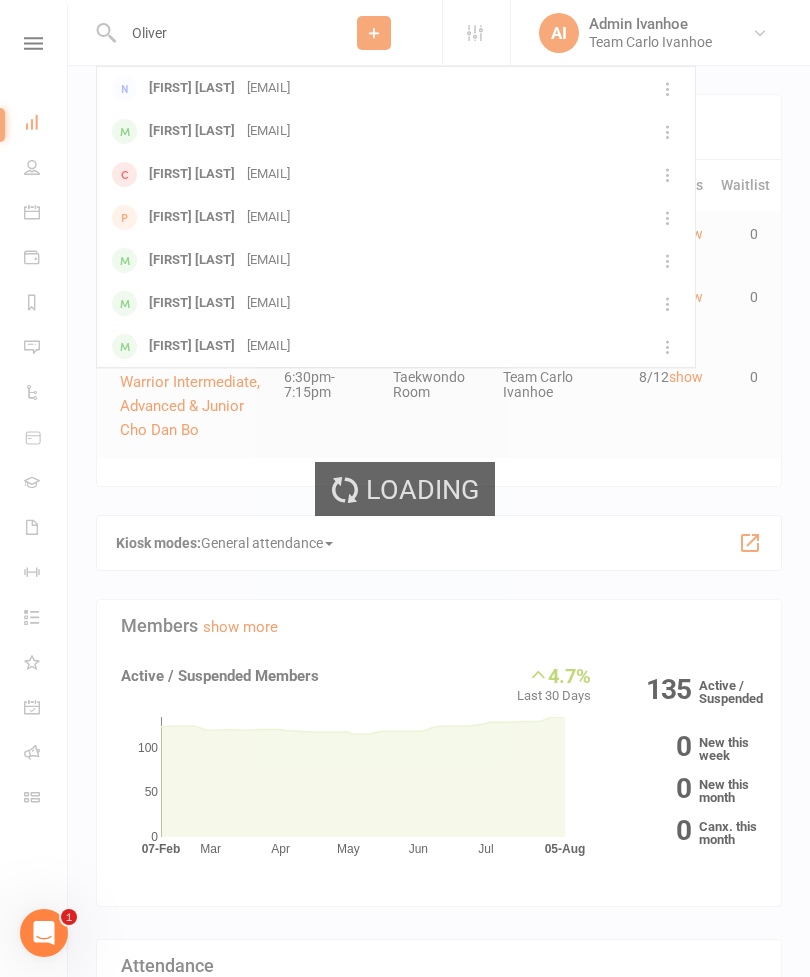 type 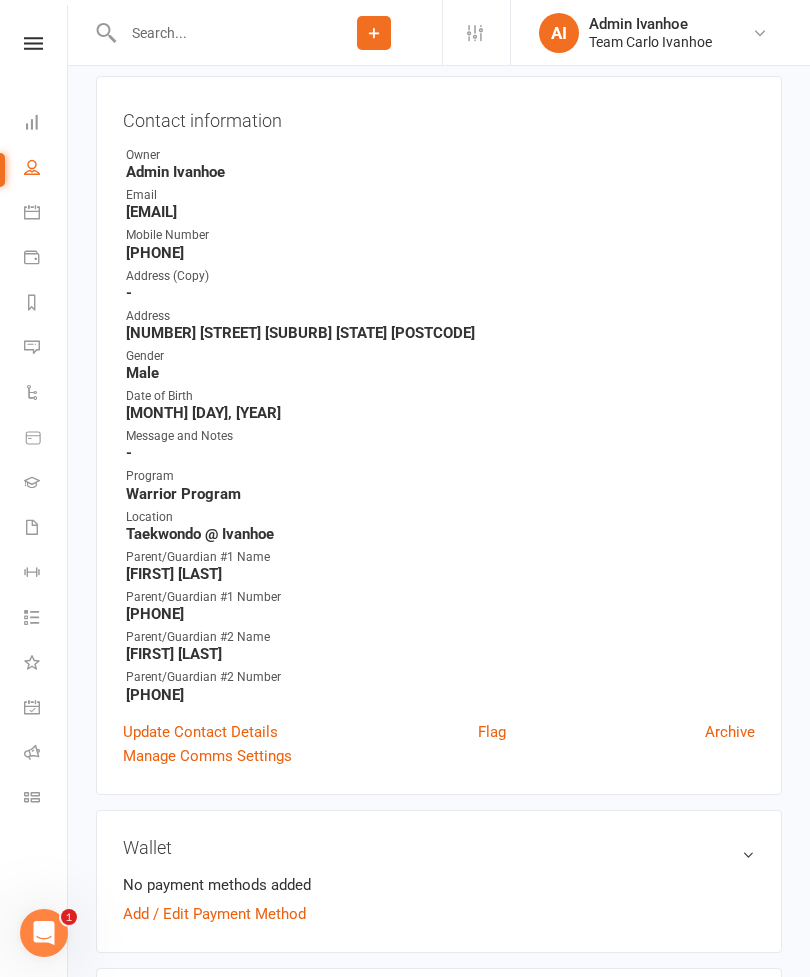 scroll, scrollTop: 0, scrollLeft: 0, axis: both 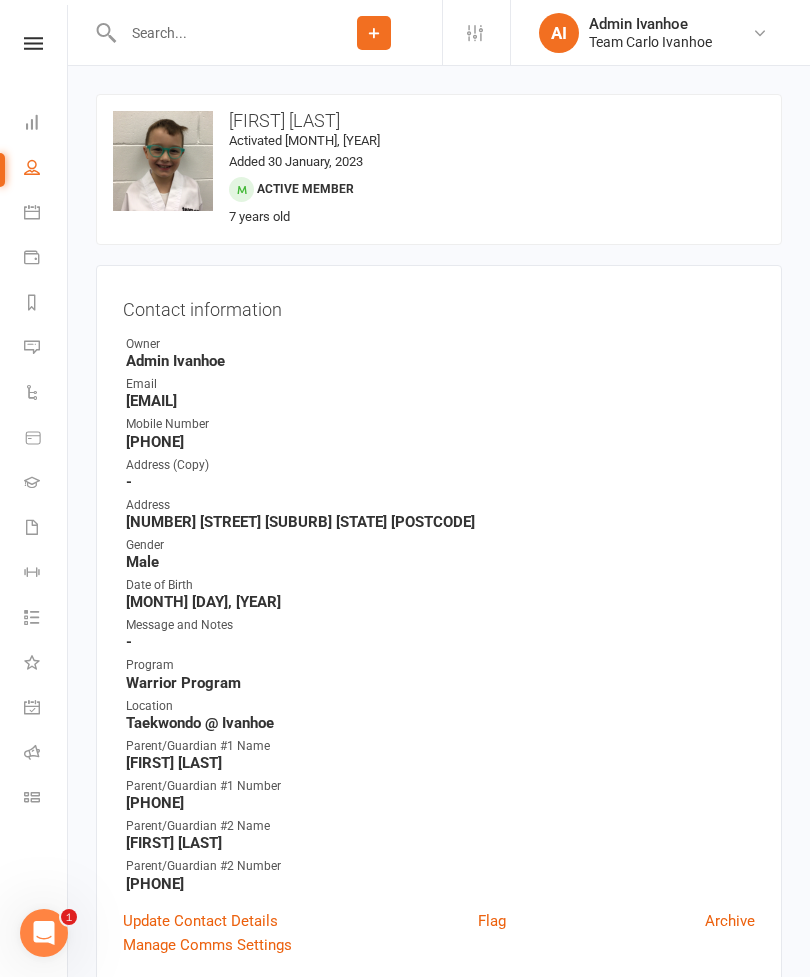 click at bounding box center (33, 43) 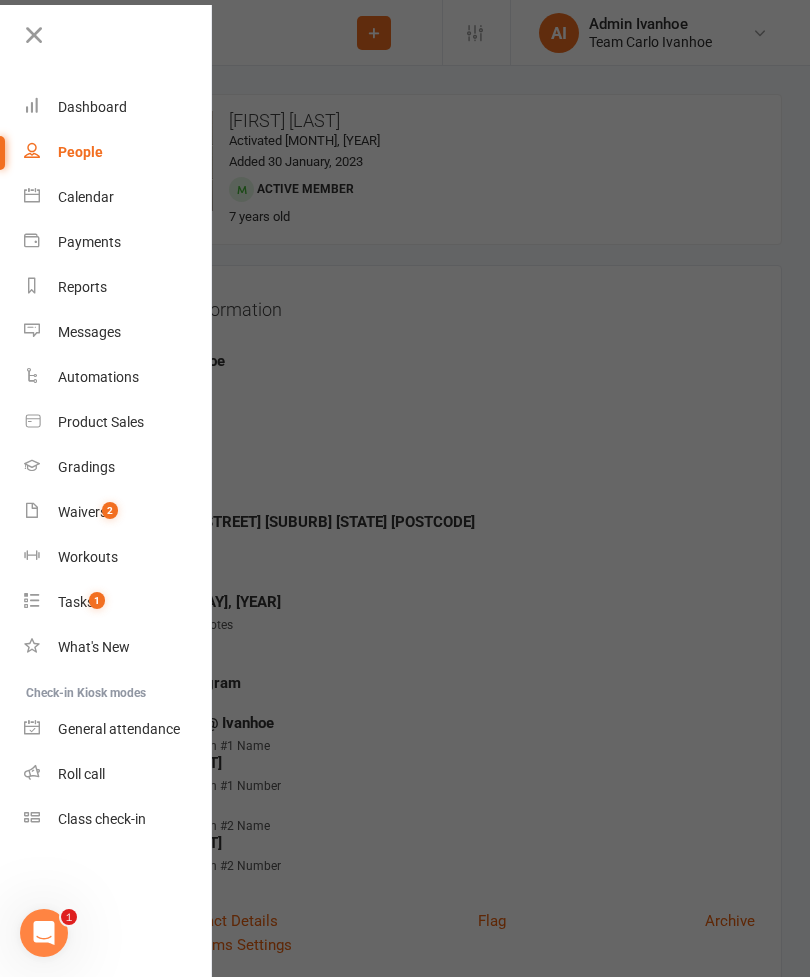click on "Gradings" at bounding box center (118, 467) 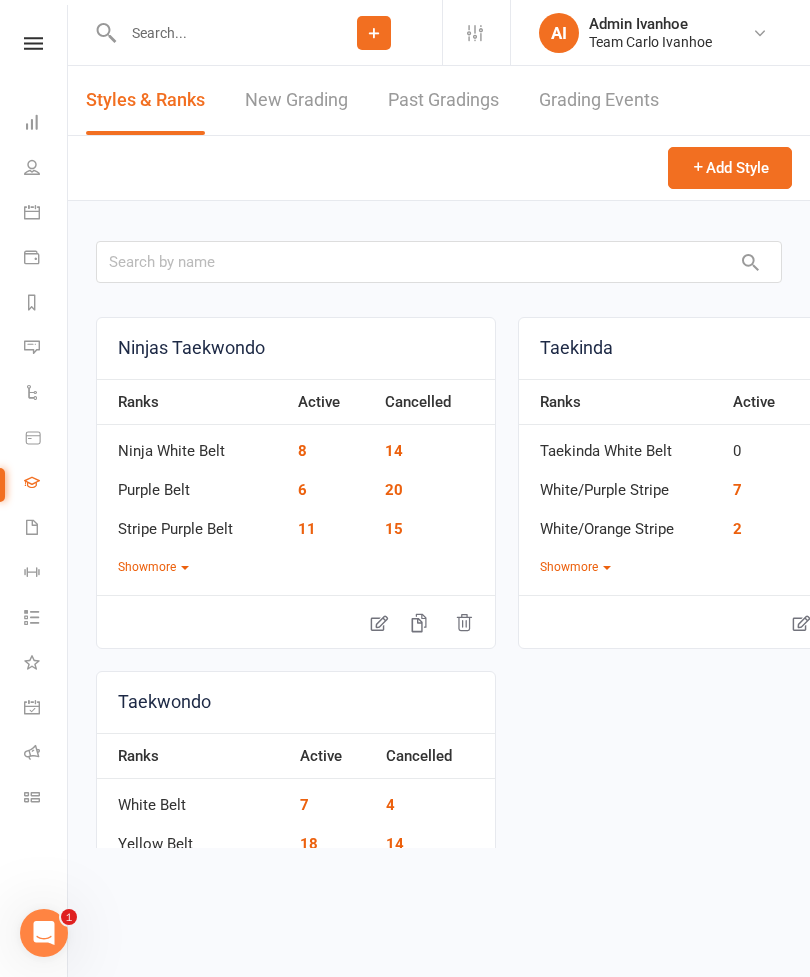 click on "Grading Events" at bounding box center (599, 100) 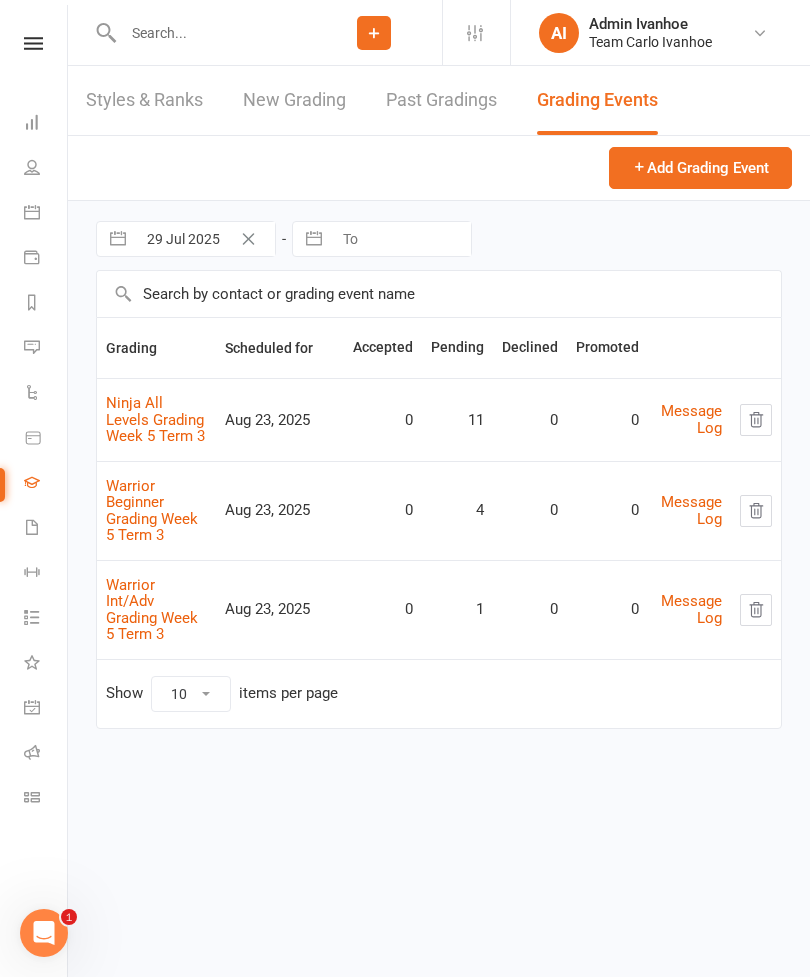 click on "Warrior Beginner Grading Week 5 Term 3" at bounding box center [152, 511] 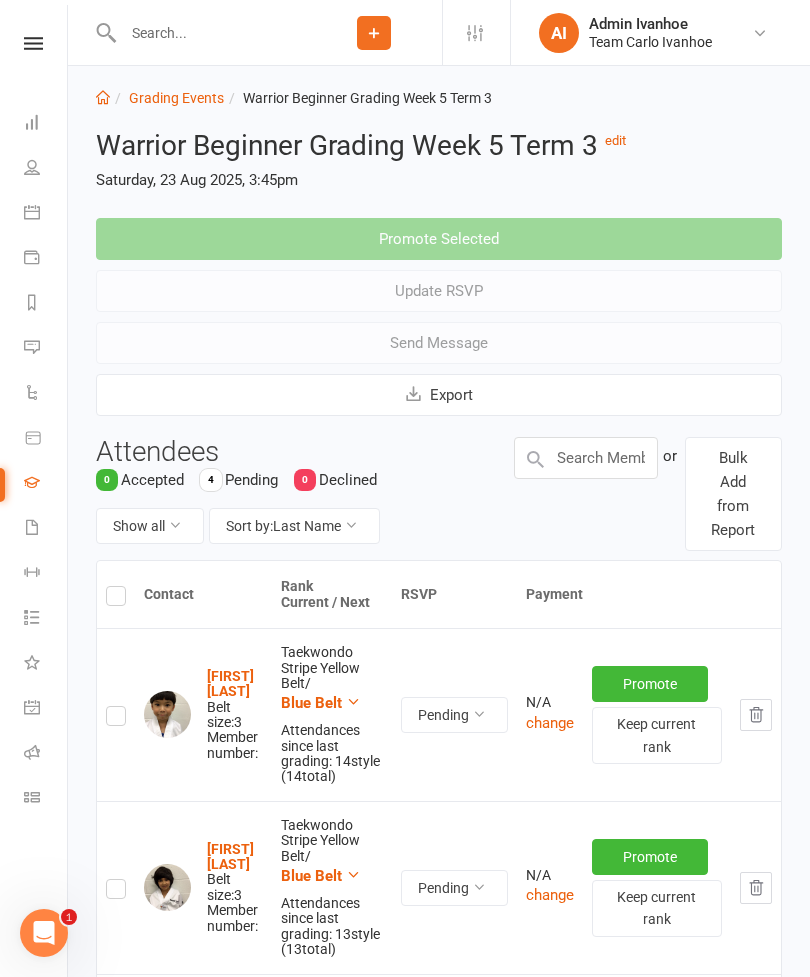 scroll, scrollTop: 0, scrollLeft: 0, axis: both 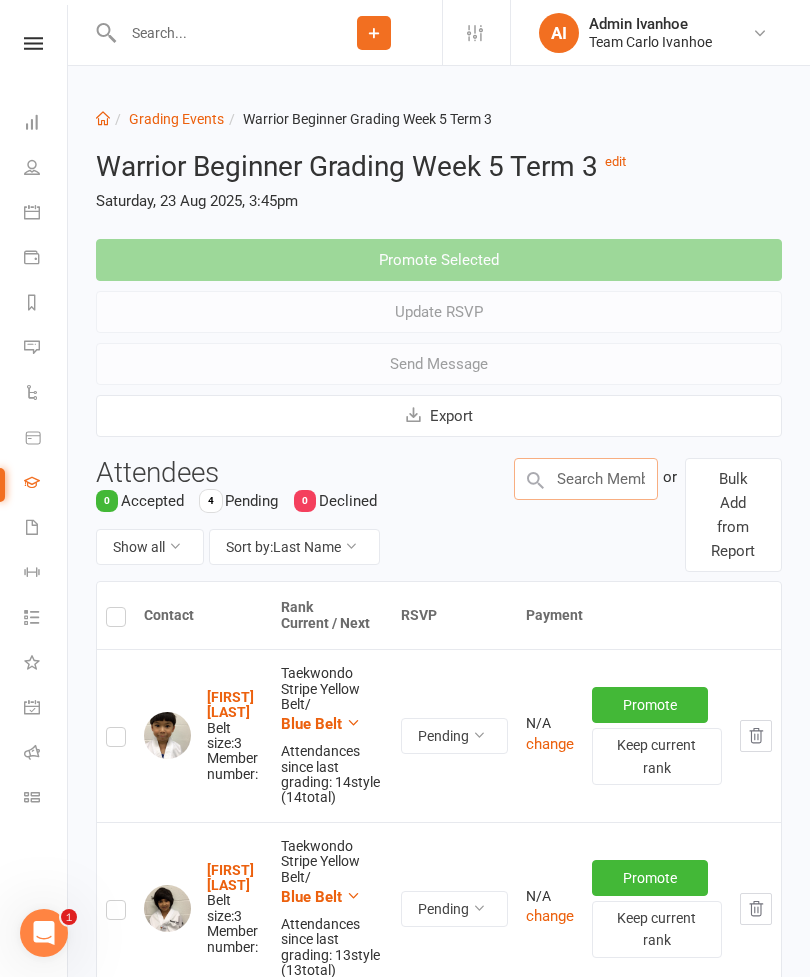 click at bounding box center (586, 479) 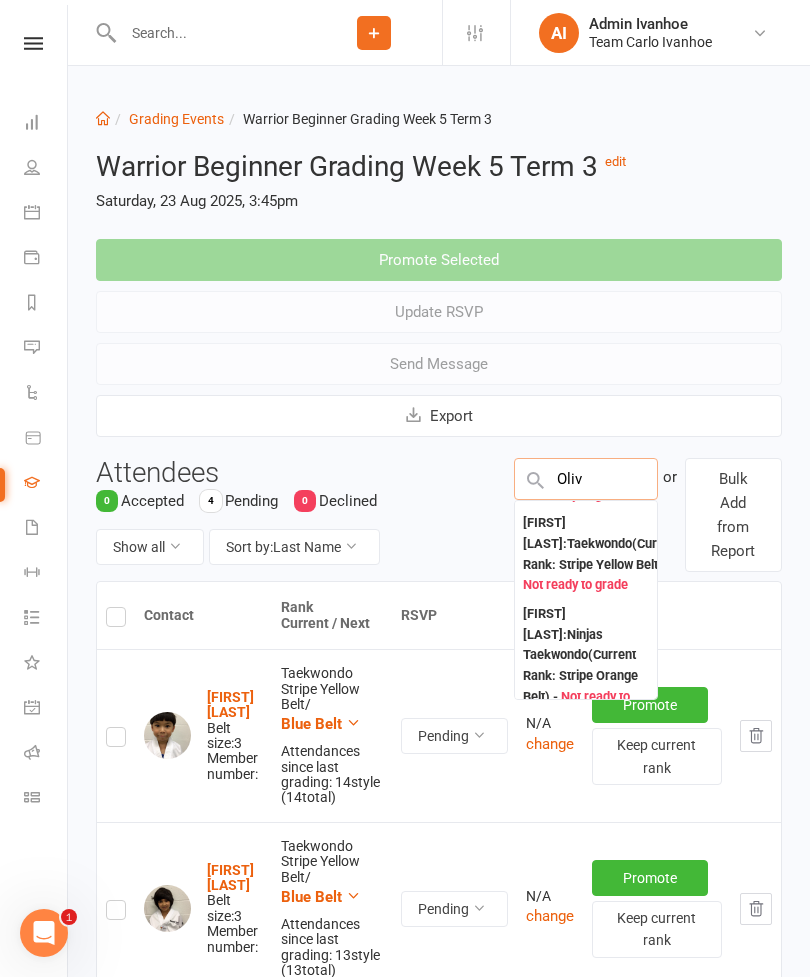 scroll, scrollTop: 379, scrollLeft: 0, axis: vertical 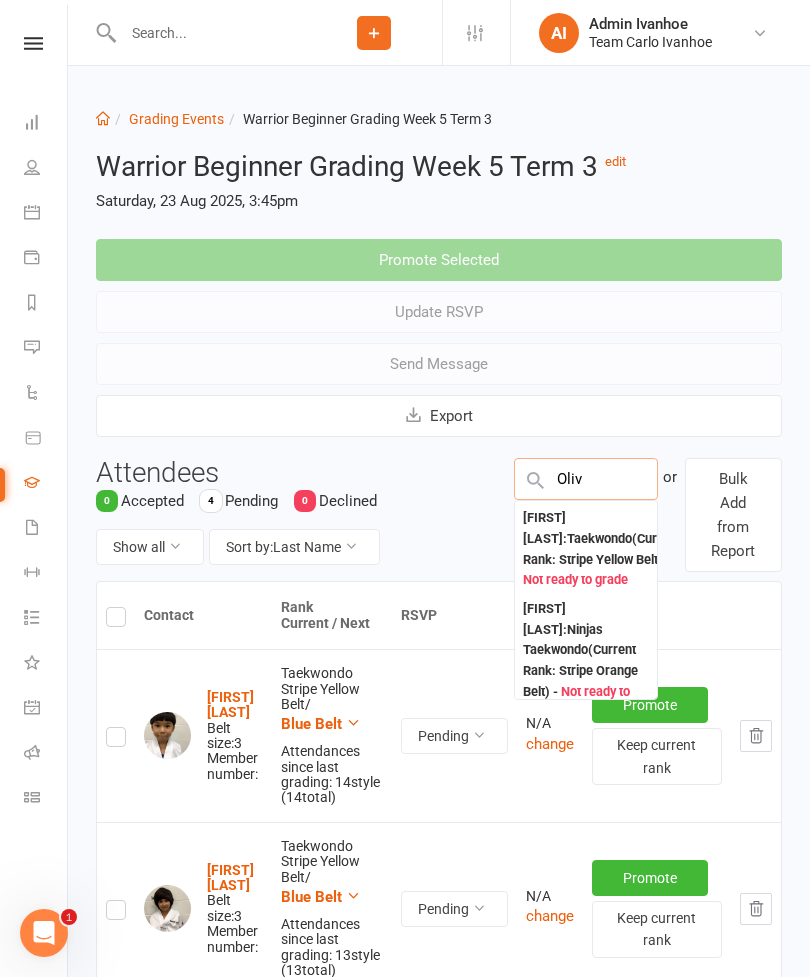 type on "Oliv" 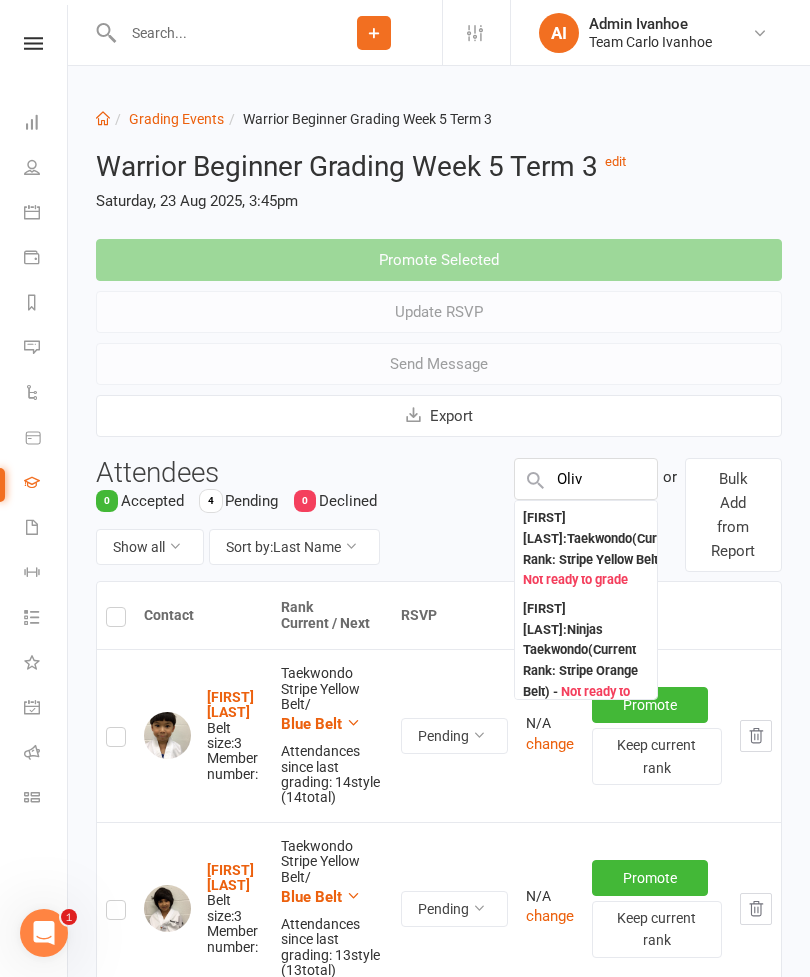 click on "[FIRST] [LAST] : Taekwondo (Current Rank: Stripe Yellow Belt ) - Not ready to grade" at bounding box center [601, 549] 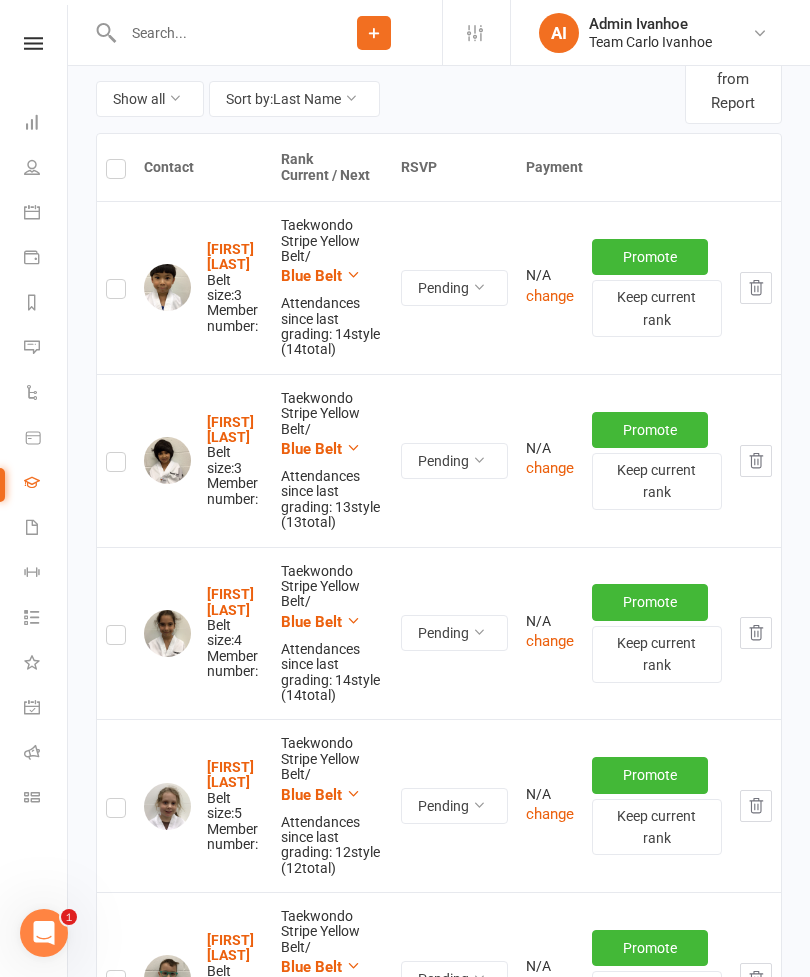 scroll, scrollTop: 444, scrollLeft: 0, axis: vertical 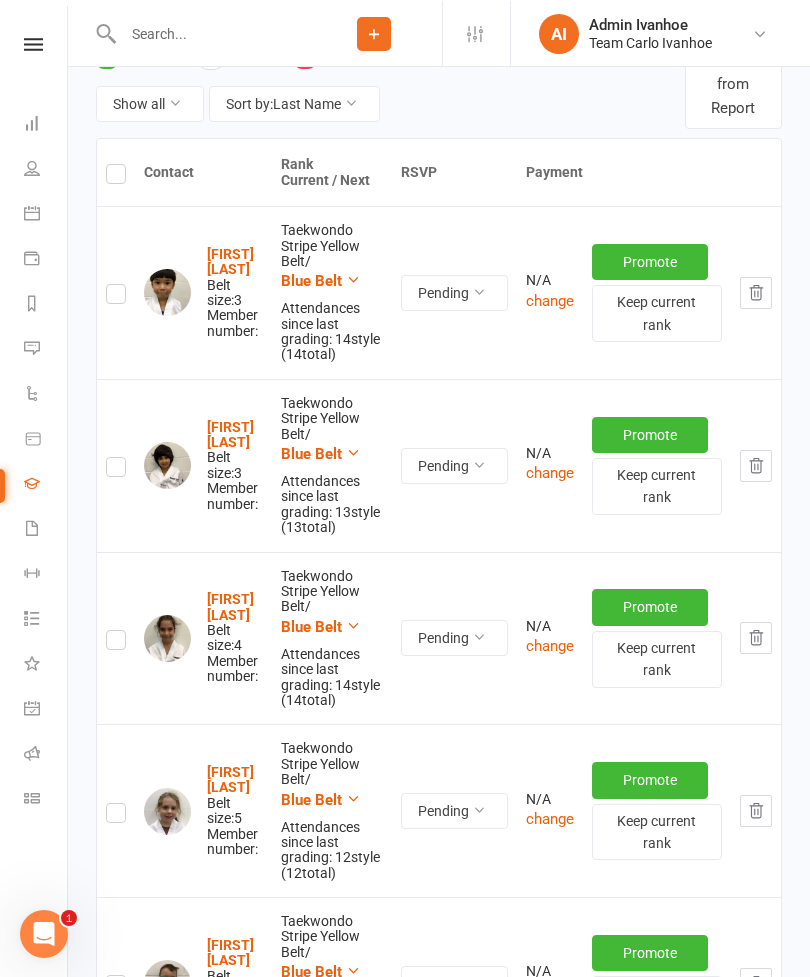 click 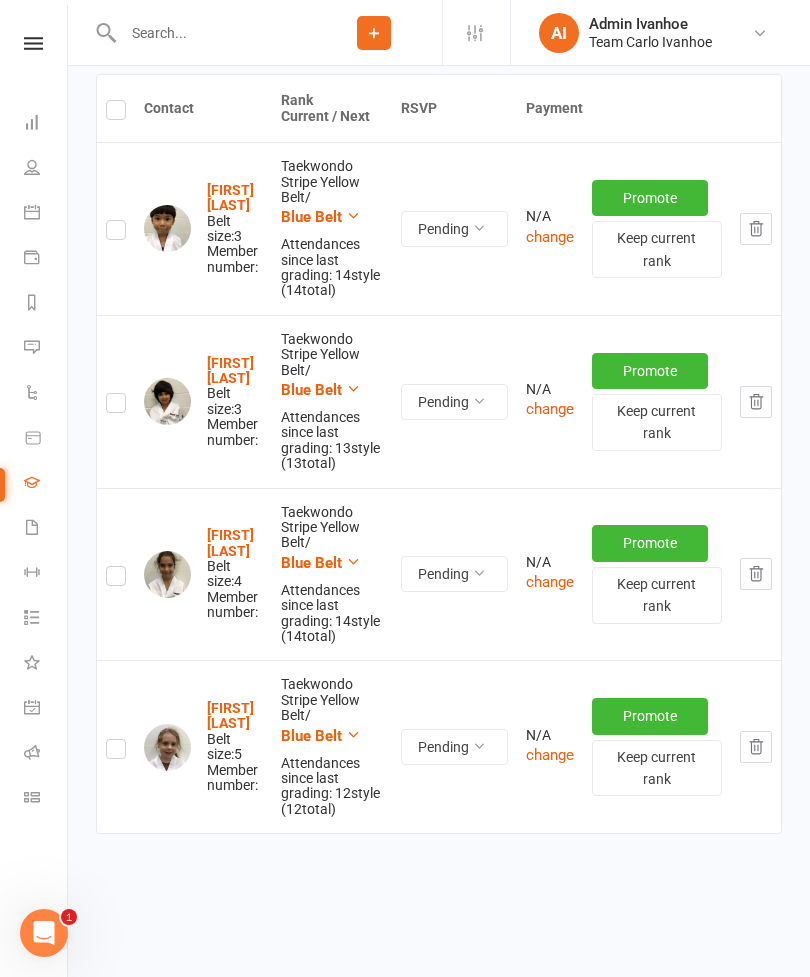 scroll, scrollTop: 432, scrollLeft: 0, axis: vertical 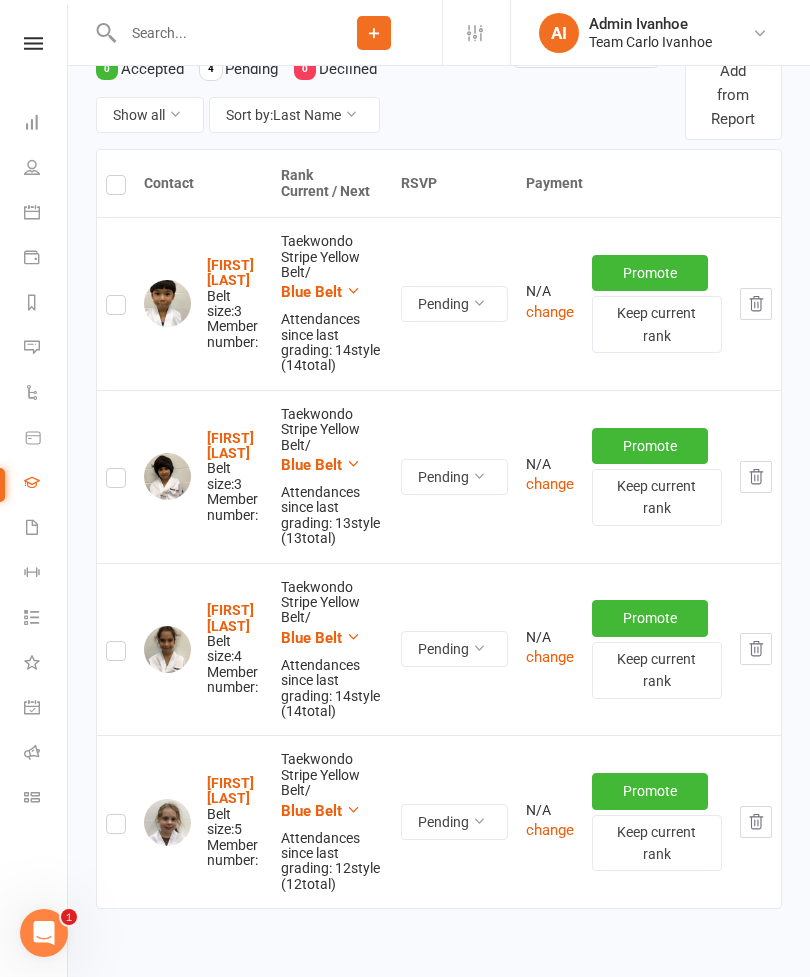 click on "AI Admin [ADMIN_NAME] Team [TEAM_NAME] [ADMIN_NAME] Signed in as: Team [TEAM_NAME] [ADMIN_NAME] Switch to: Team [TEAM_NAME] [ADMIN_NAME] My profile Help Terms & conditions Privacy policy Sign out" at bounding box center [660, 32] 